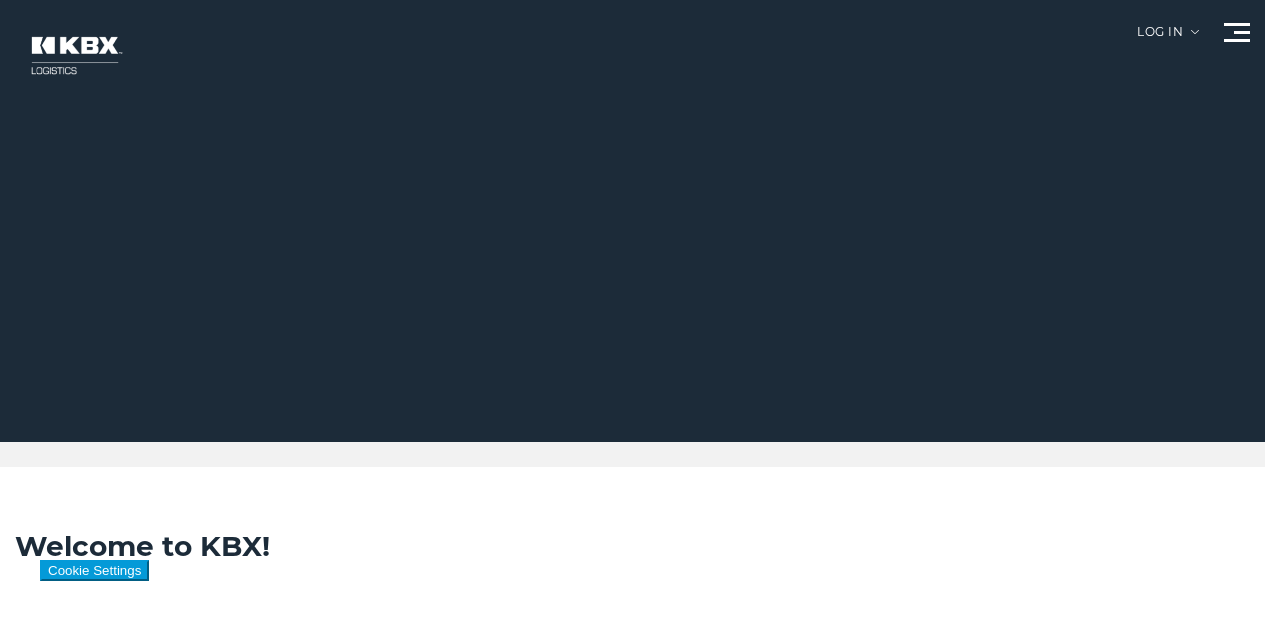 scroll, scrollTop: 0, scrollLeft: 0, axis: both 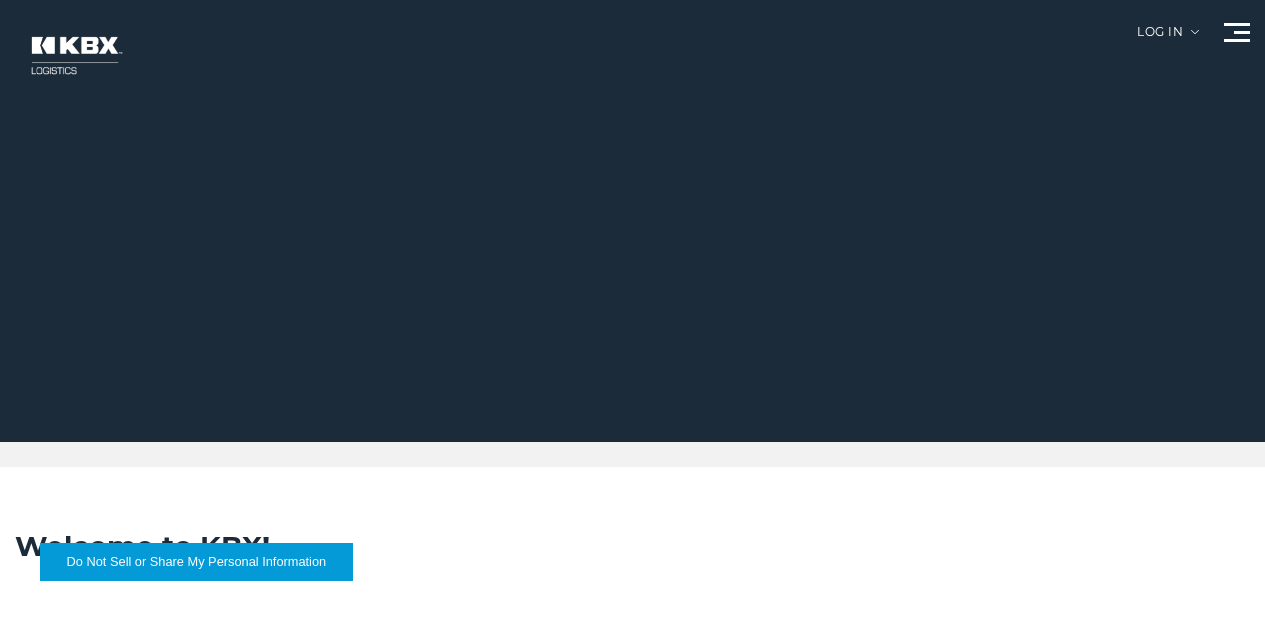 click on "Become a Carrier" at bounding box center [0, 0] 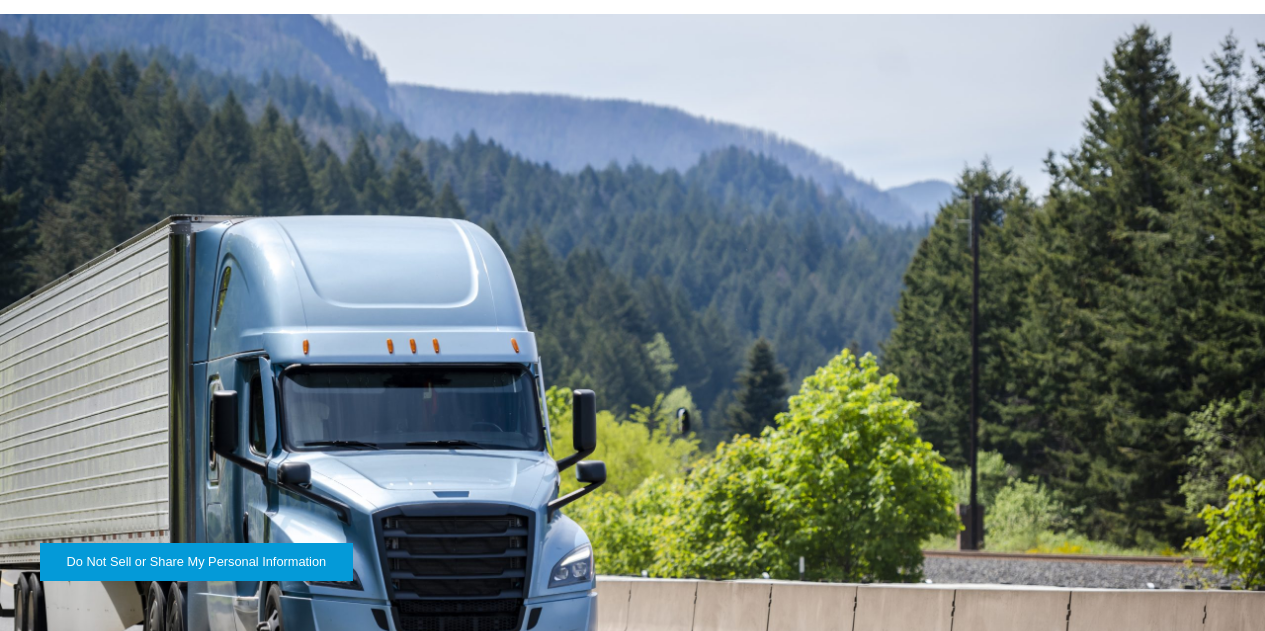 scroll, scrollTop: 1959, scrollLeft: 0, axis: vertical 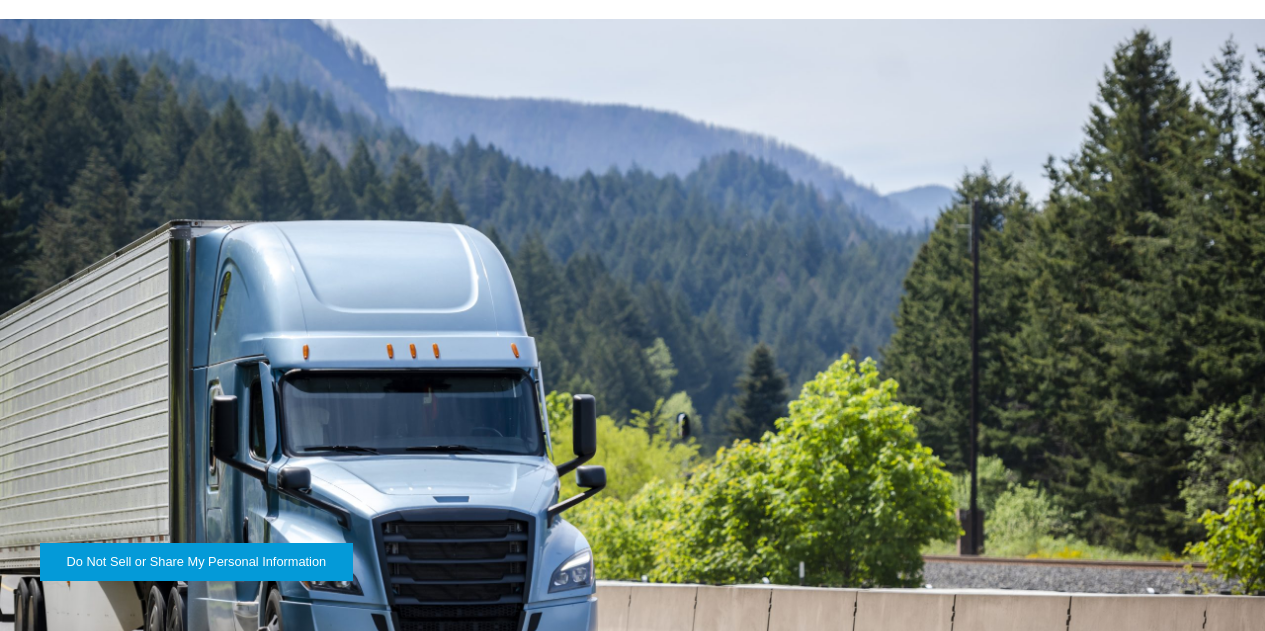 click on "CONTACT AN ONBOARDING SPECIALIST" at bounding box center [241, -64] 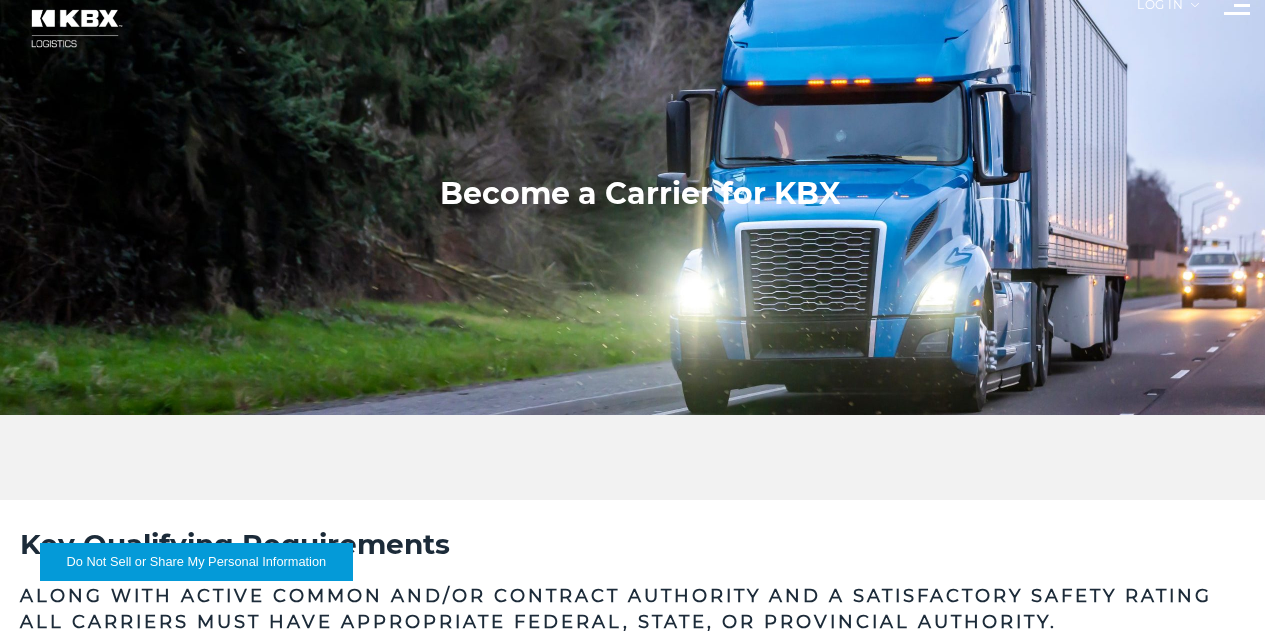 scroll, scrollTop: 31, scrollLeft: 0, axis: vertical 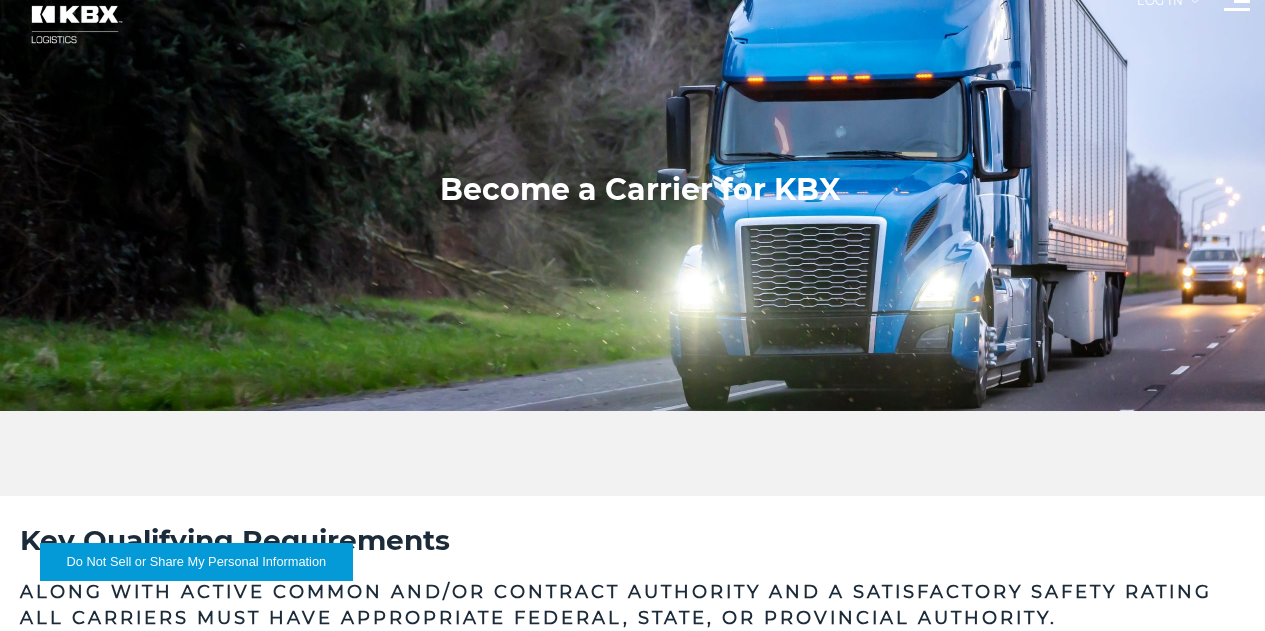 click on "Carrier Integrations" at bounding box center (0, 0) 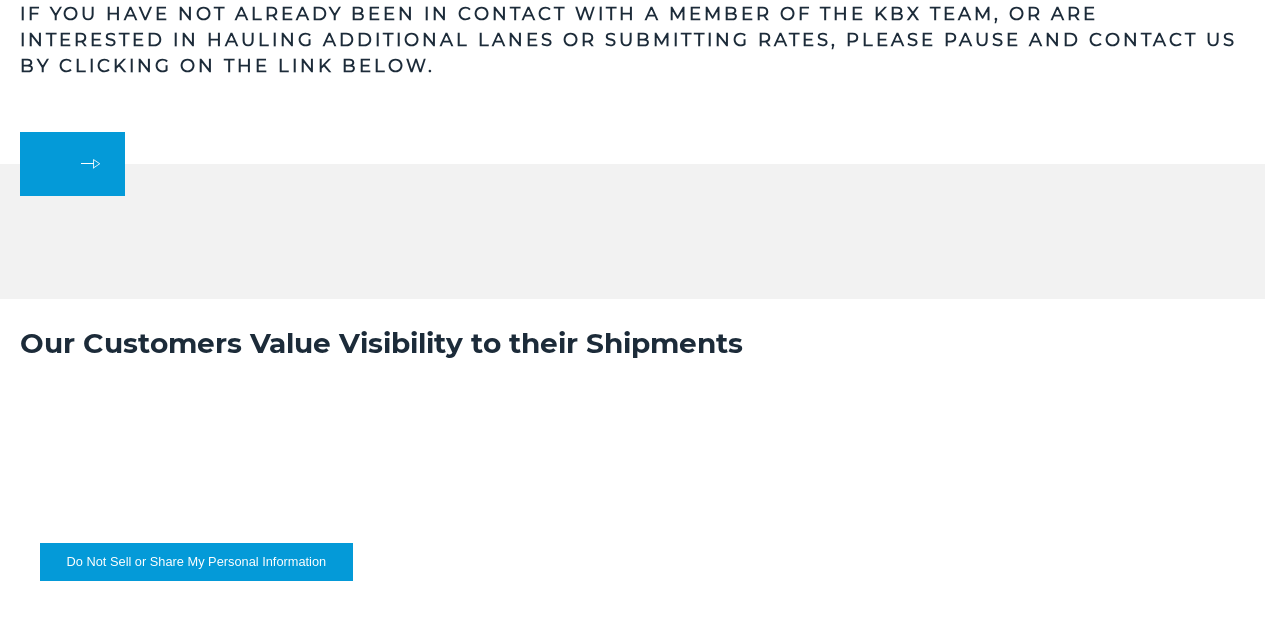 scroll, scrollTop: 0, scrollLeft: 0, axis: both 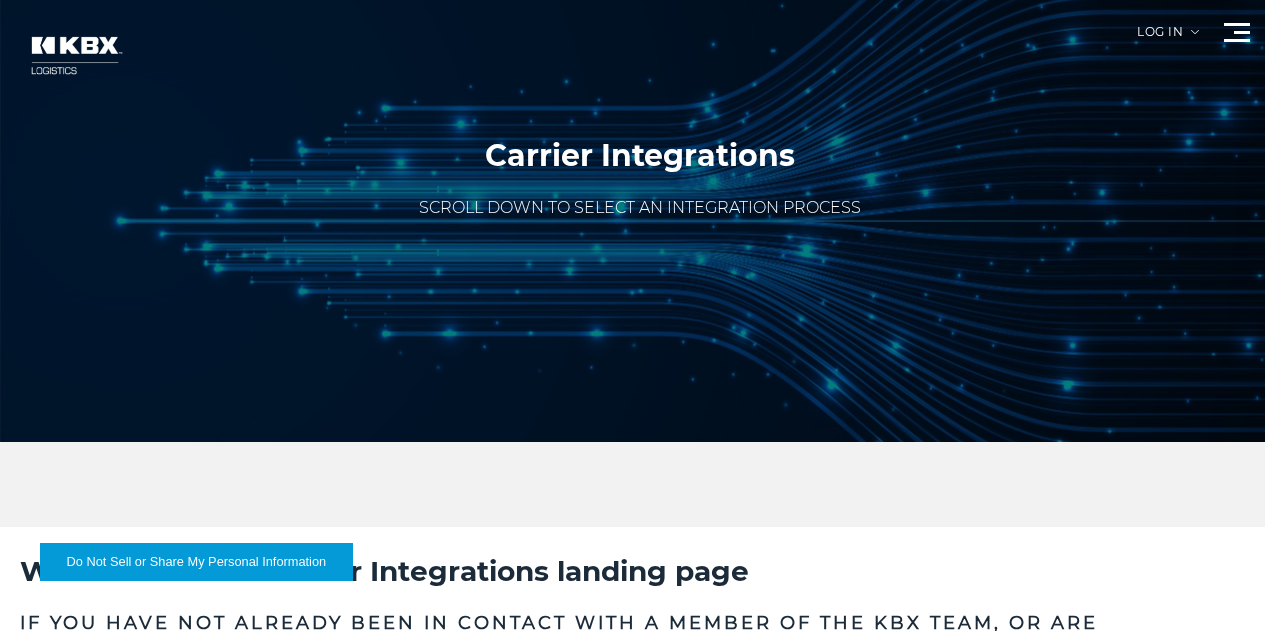 click on "Become a Carrier" at bounding box center [0, 0] 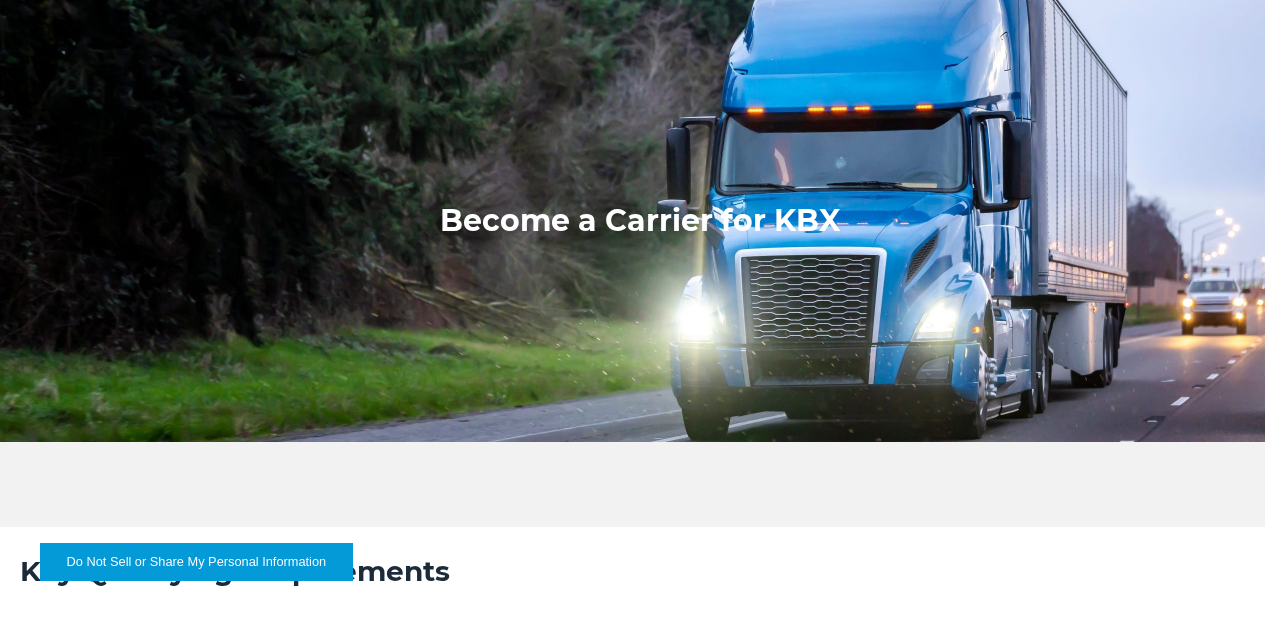 scroll, scrollTop: 0, scrollLeft: 0, axis: both 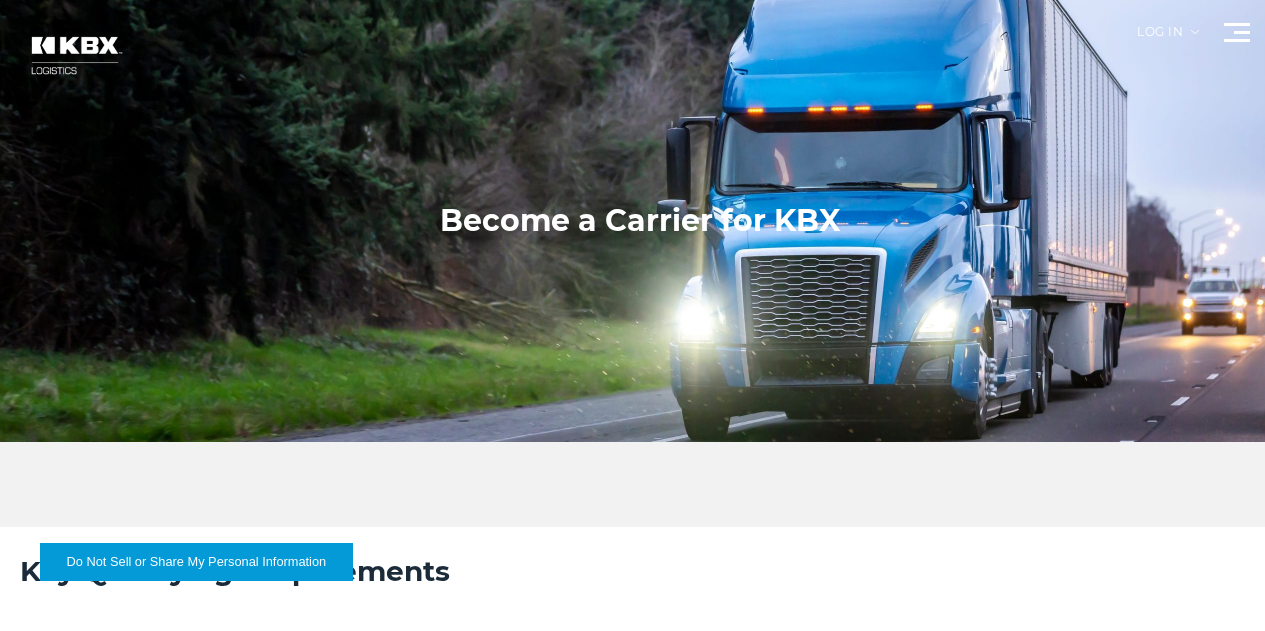 click on "Become a Carrier" at bounding box center [0, 0] 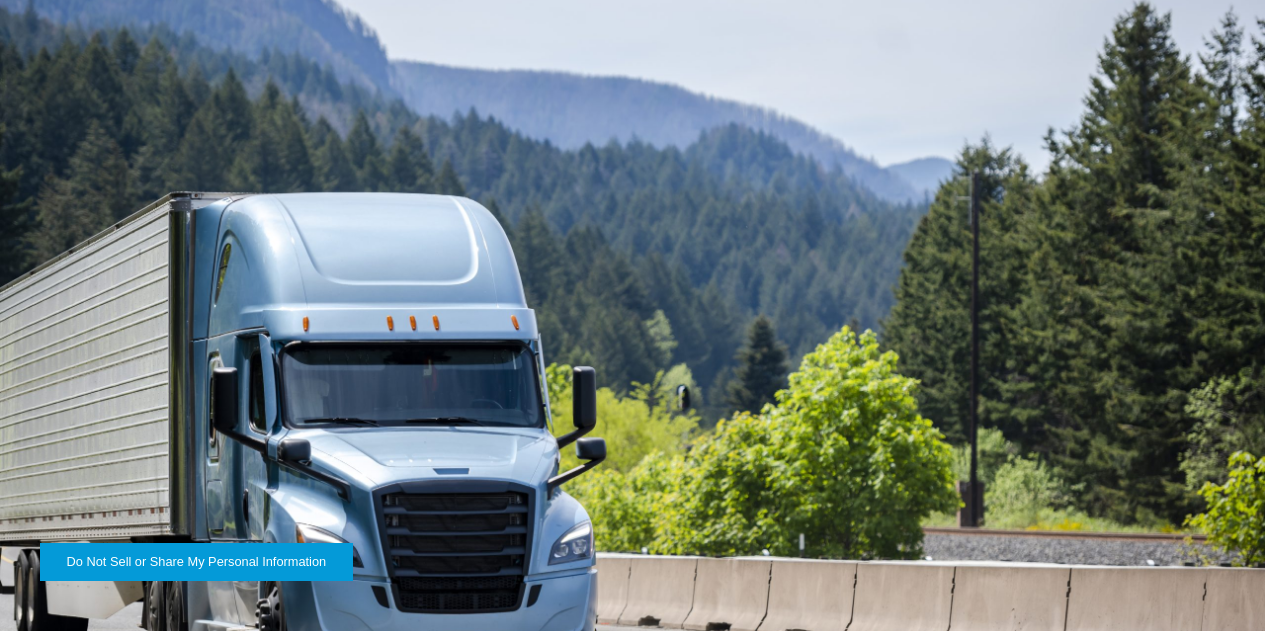 scroll, scrollTop: 1875, scrollLeft: 0, axis: vertical 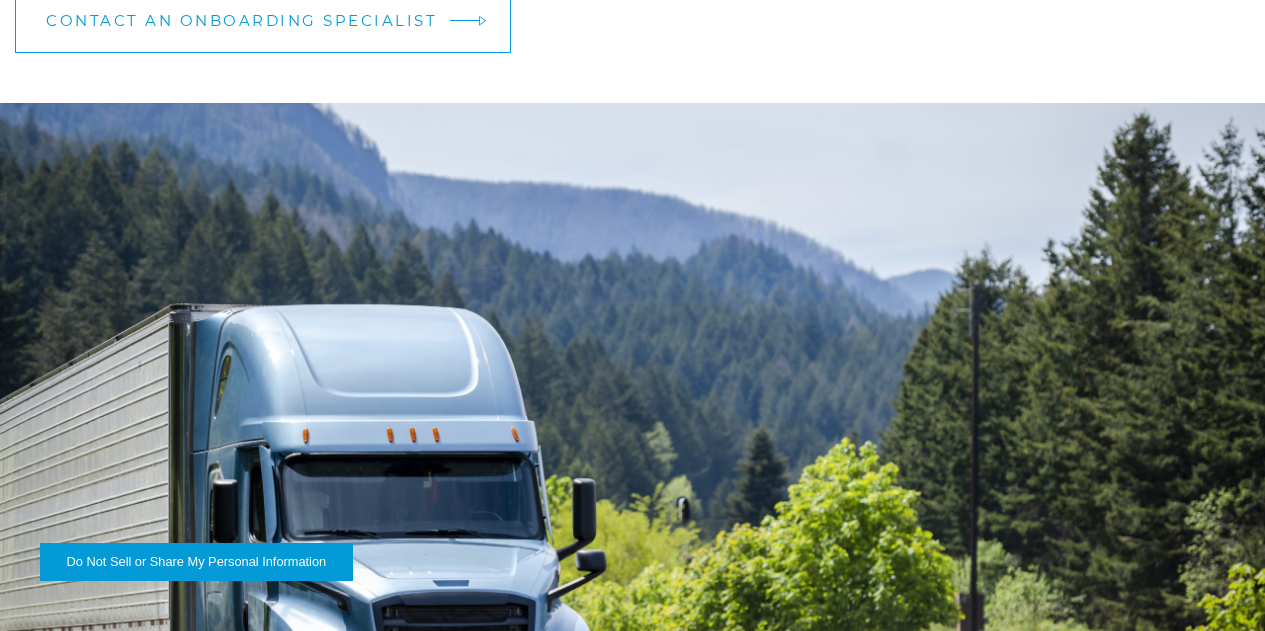 click on "CONTACT AN ONBOARDING SPECIALIST" at bounding box center (241, 20) 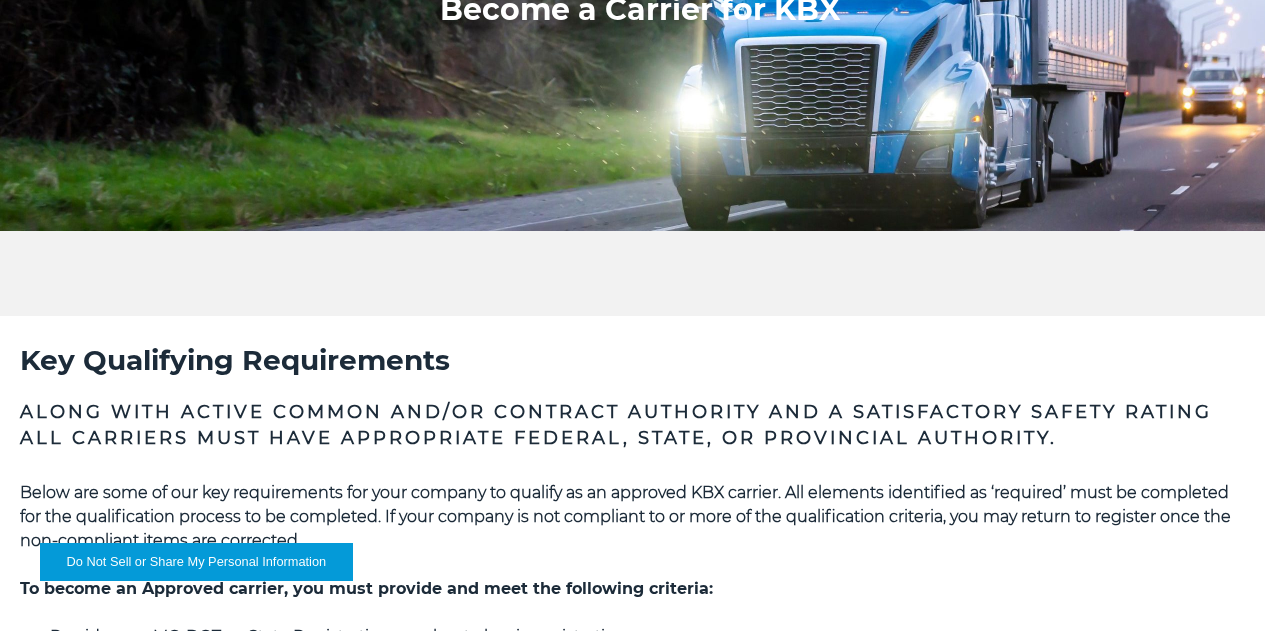 scroll, scrollTop: 0, scrollLeft: 0, axis: both 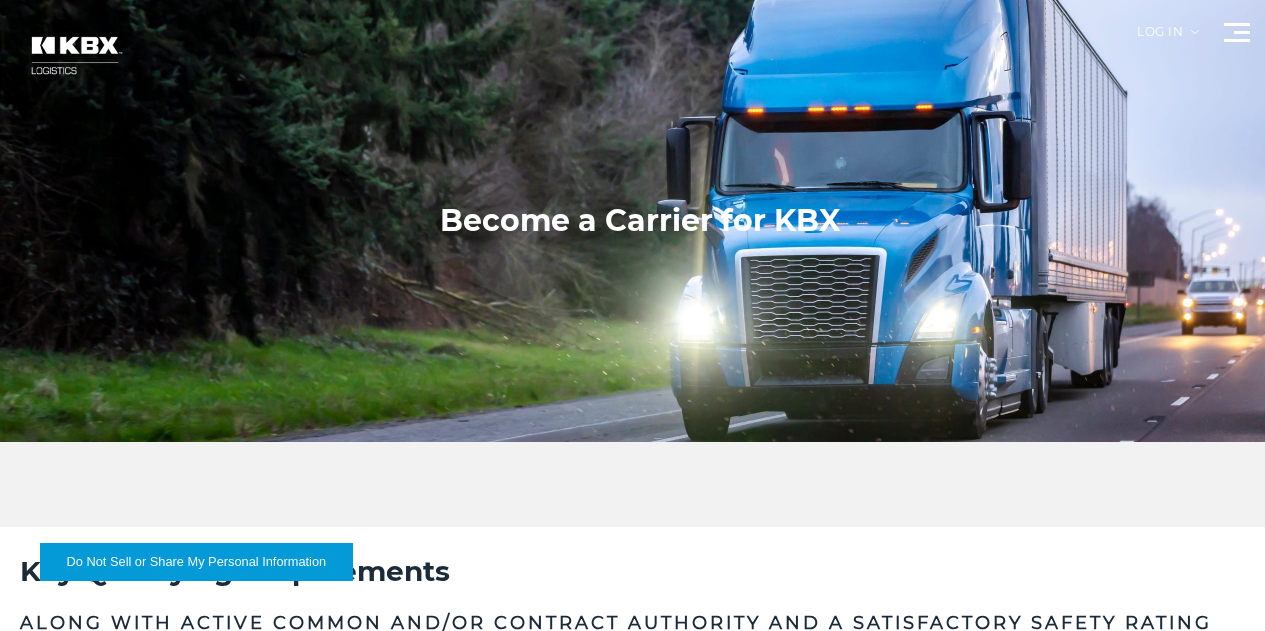 click on "Log in" at bounding box center (1168, 39) 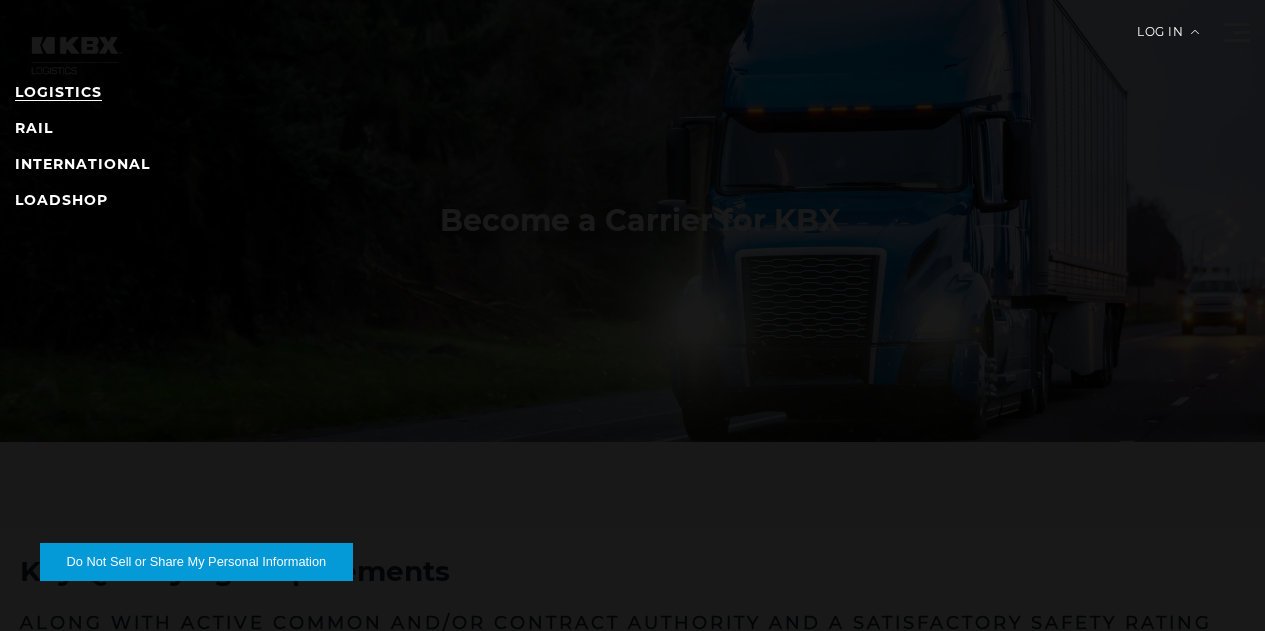 click on "LOGISTICS" at bounding box center (58, 92) 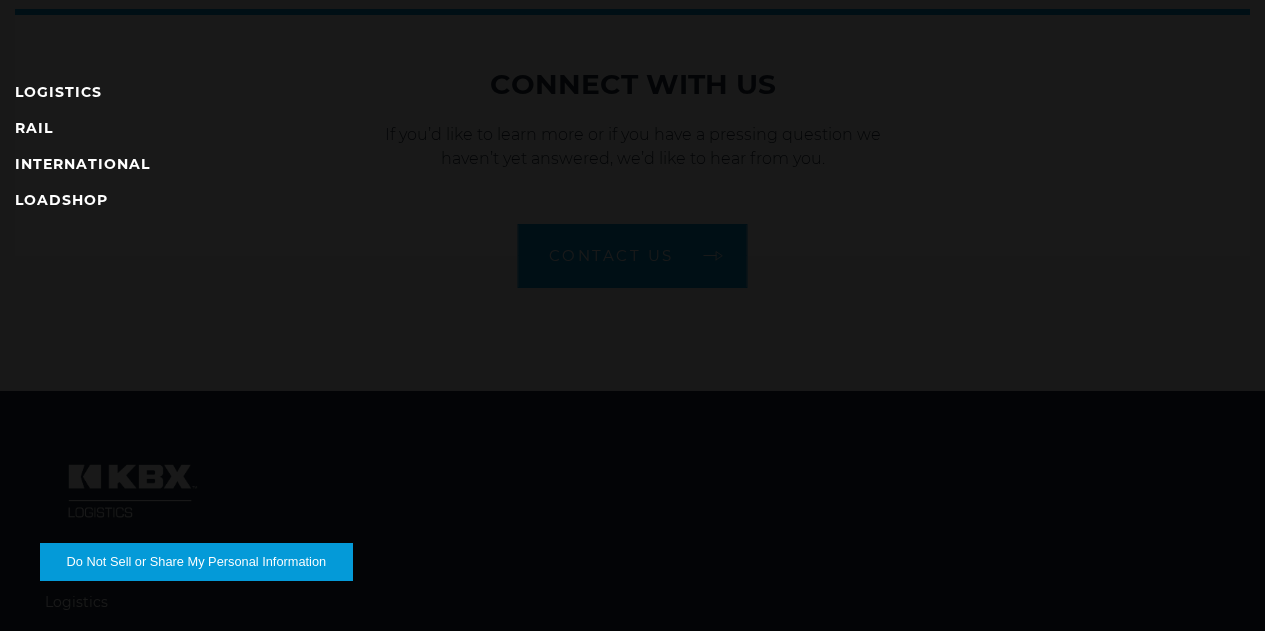 scroll, scrollTop: 2815, scrollLeft: 0, axis: vertical 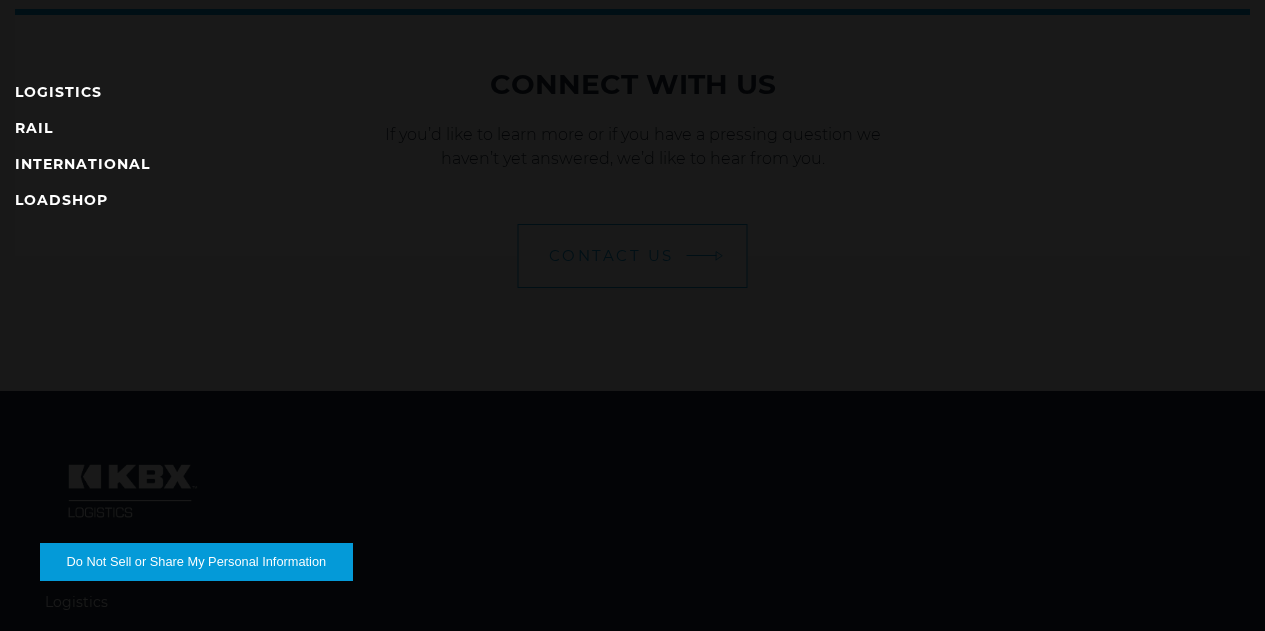 click on "Contact Us" at bounding box center [611, 255] 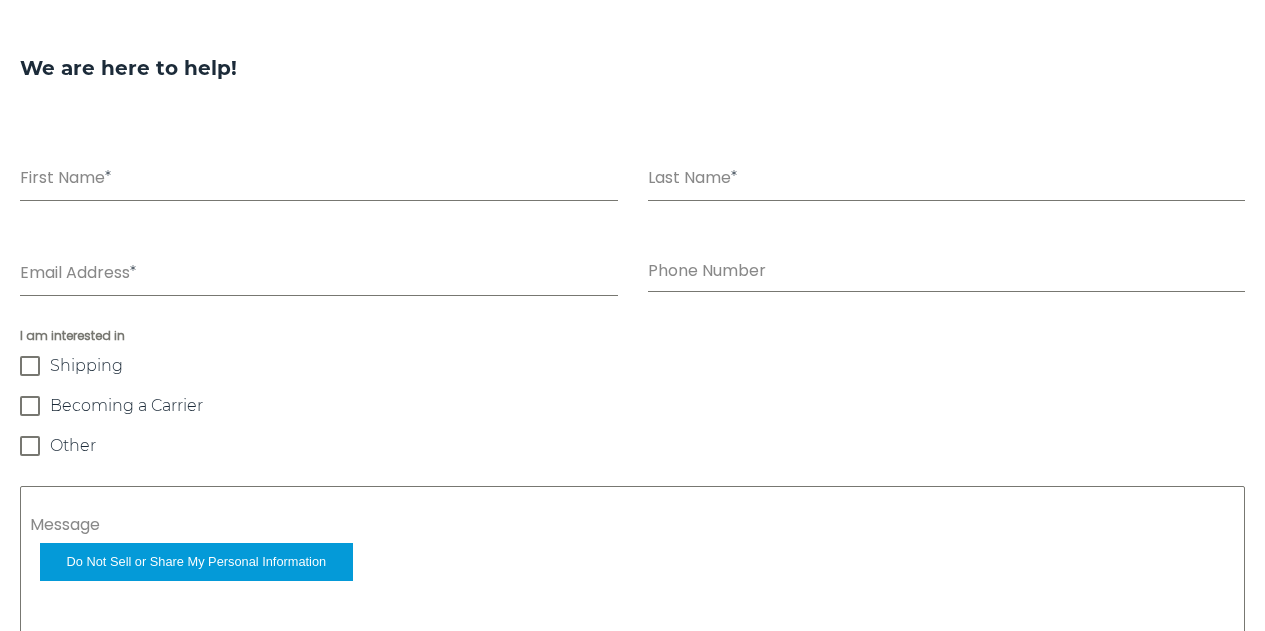 scroll, scrollTop: 1231, scrollLeft: 0, axis: vertical 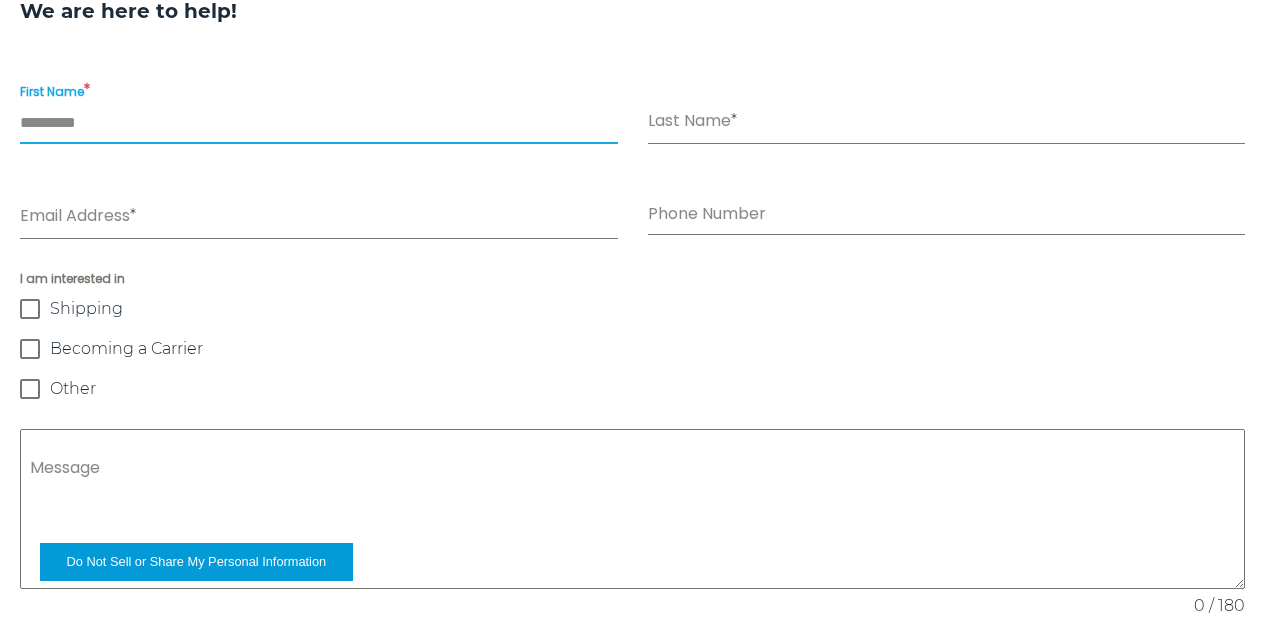 click on "First Name  *" at bounding box center [319, 123] 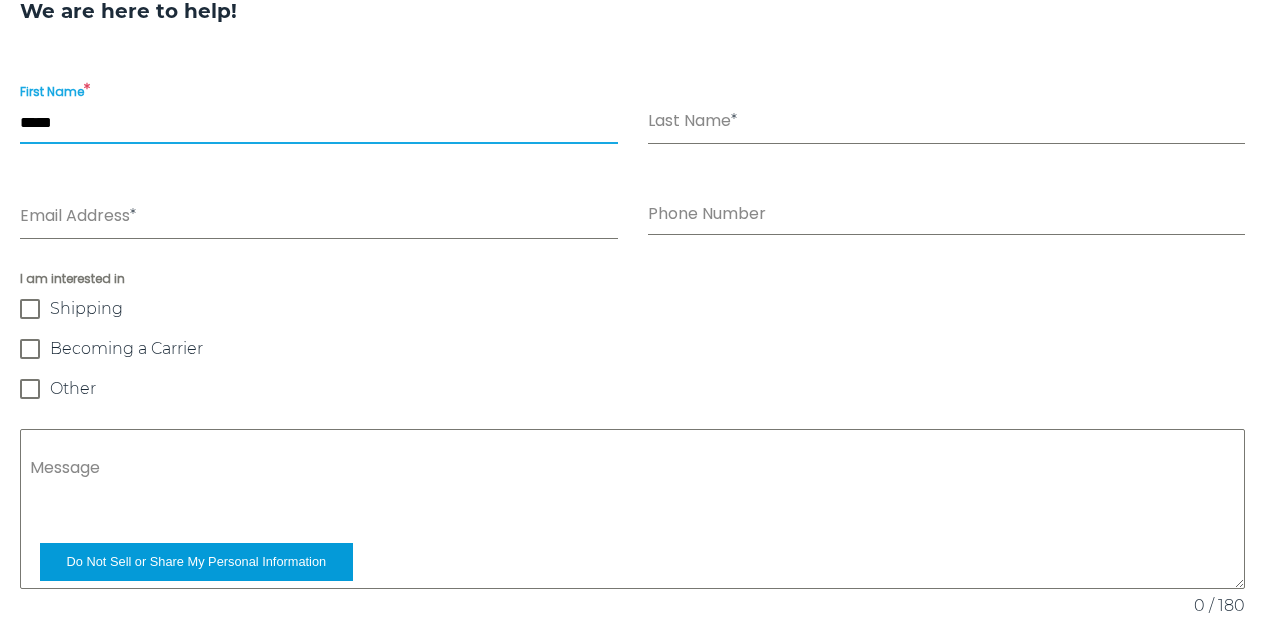 type on "*******" 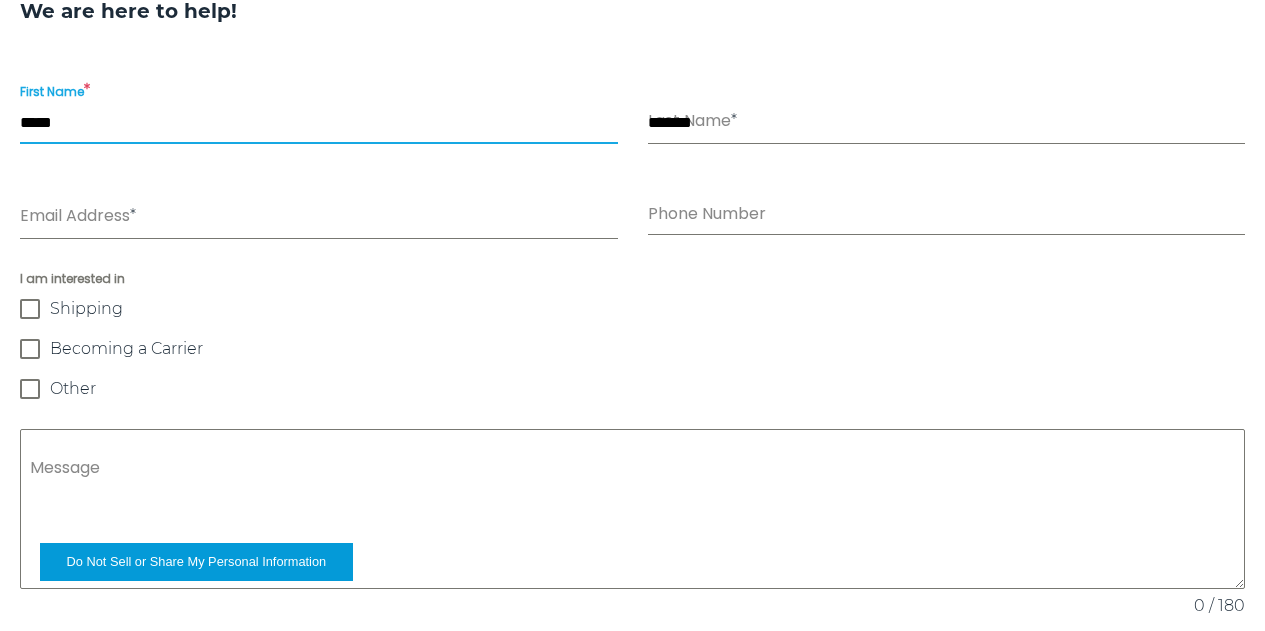type on "**********" 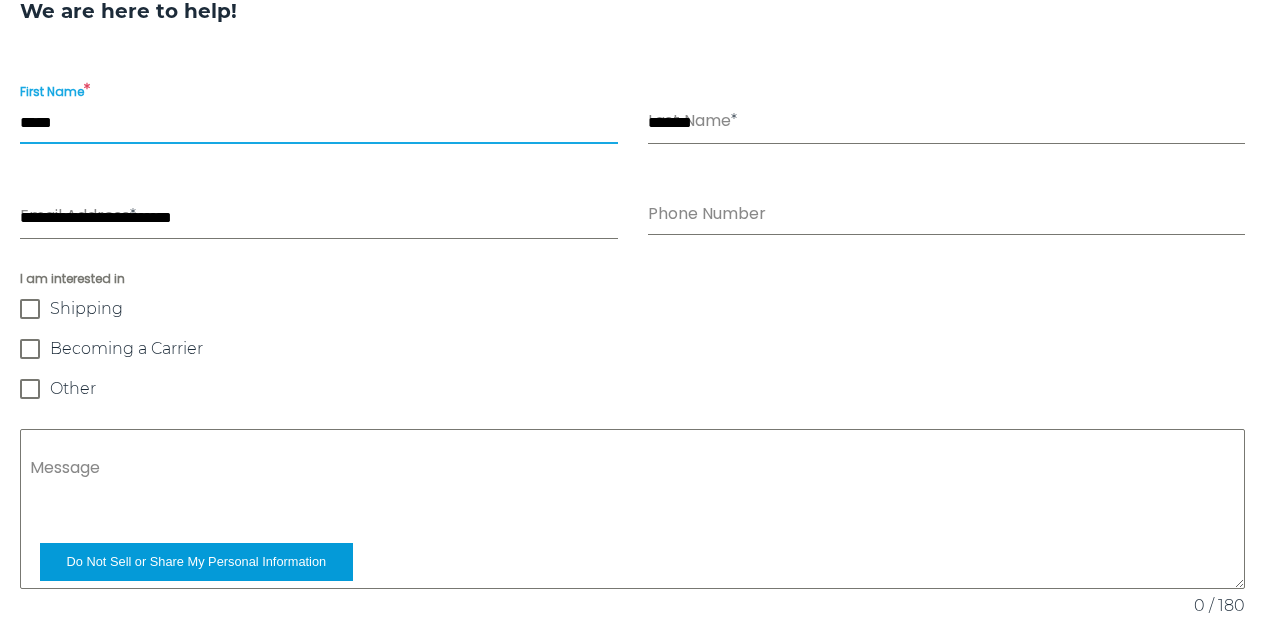 type on "**********" 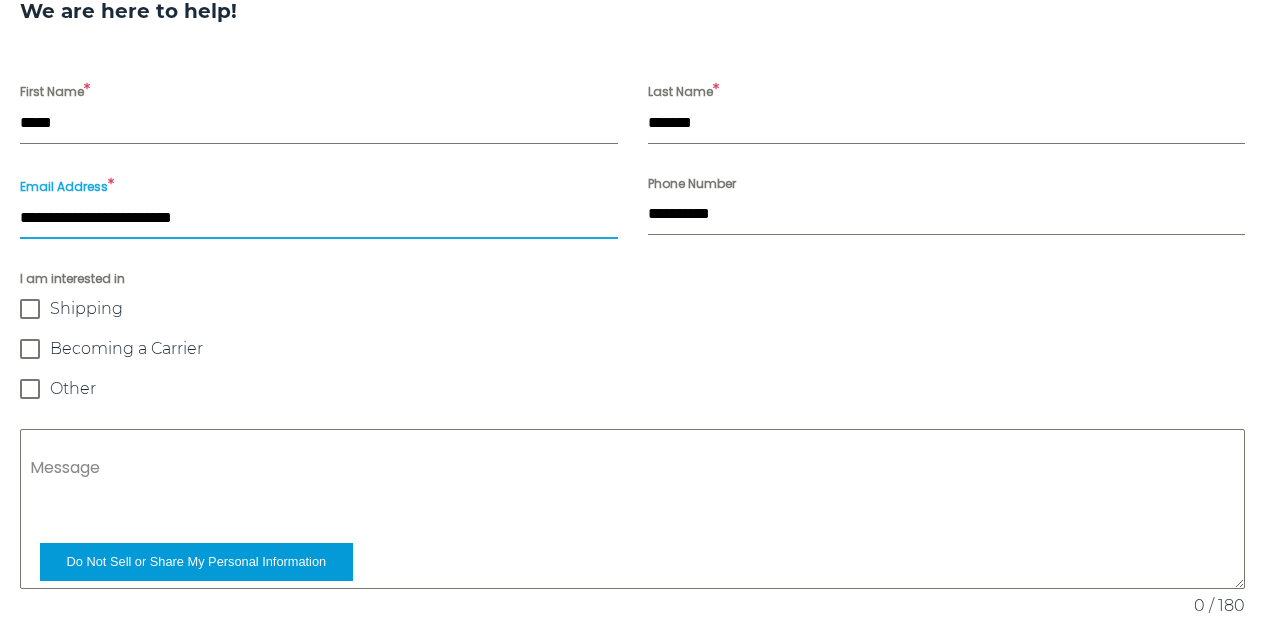 click on "**********" at bounding box center (319, 218) 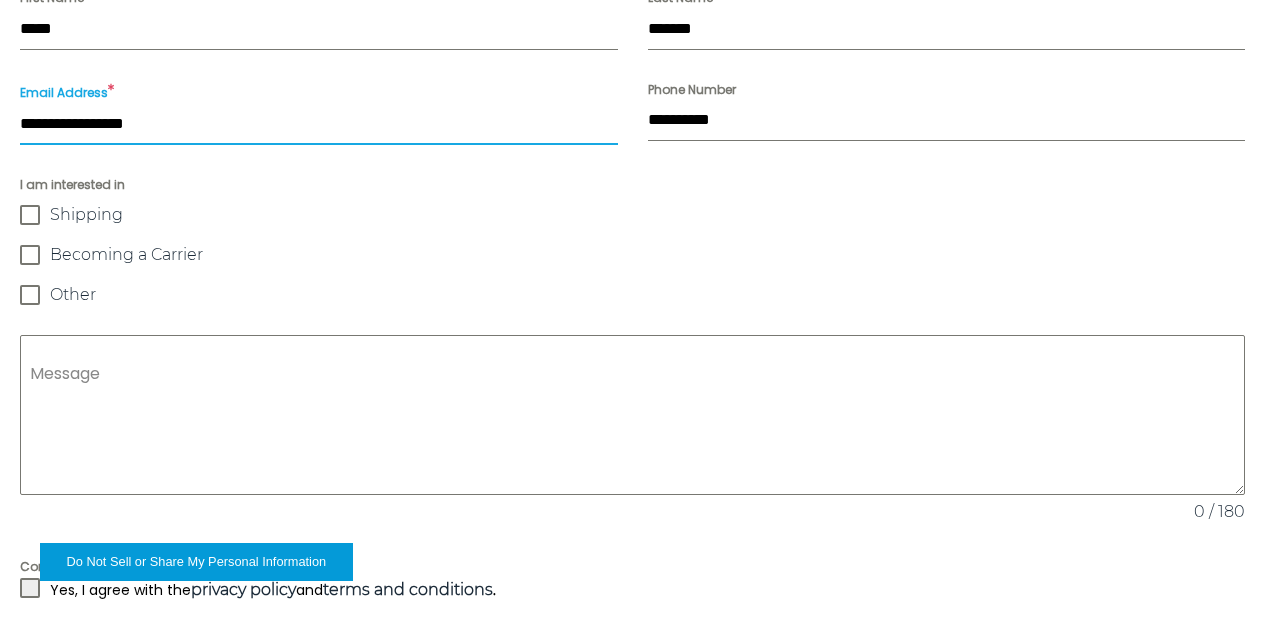 scroll, scrollTop: 1335, scrollLeft: 0, axis: vertical 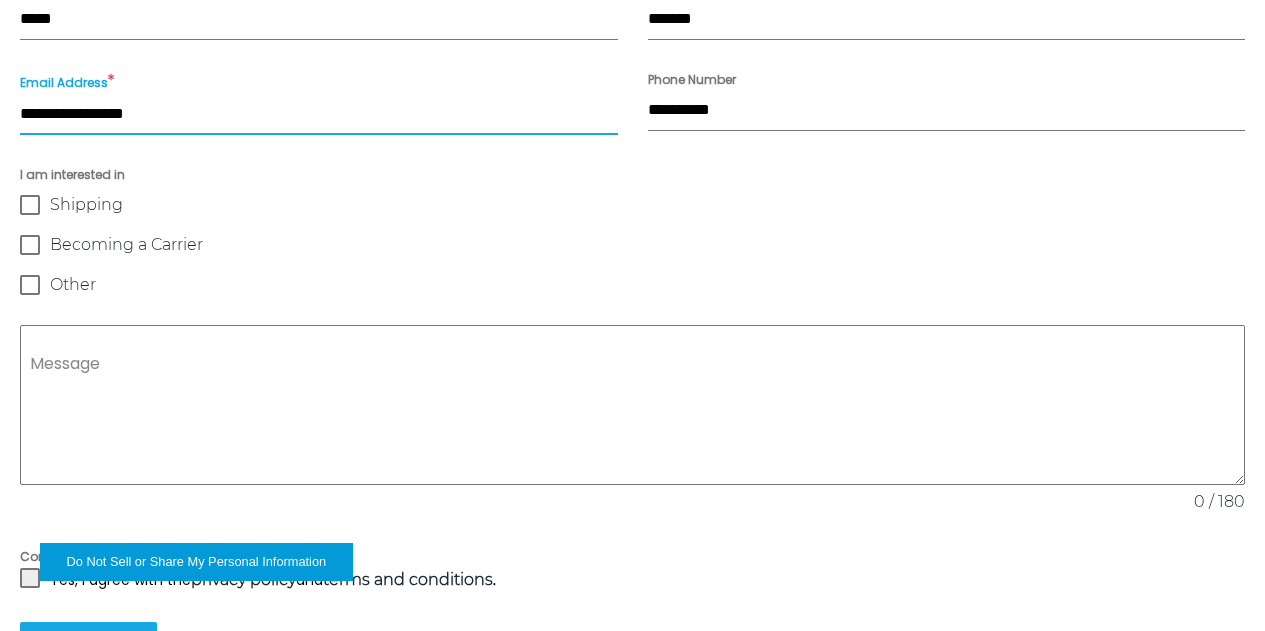 click at bounding box center (30, 245) 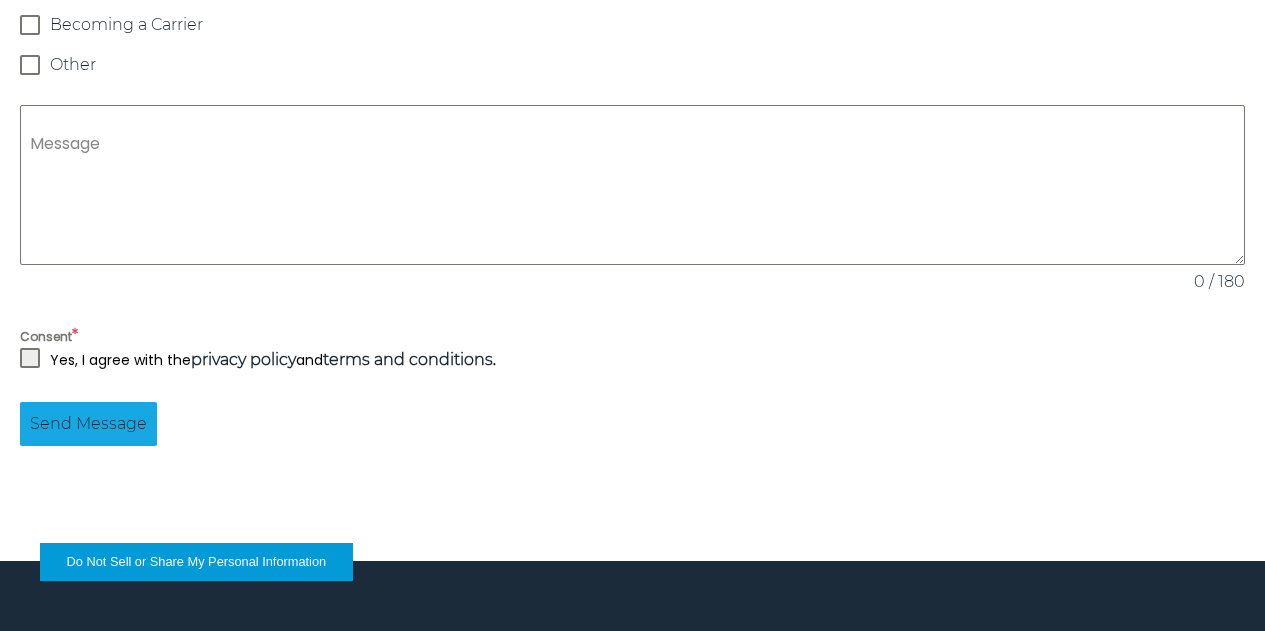 scroll, scrollTop: 1556, scrollLeft: 0, axis: vertical 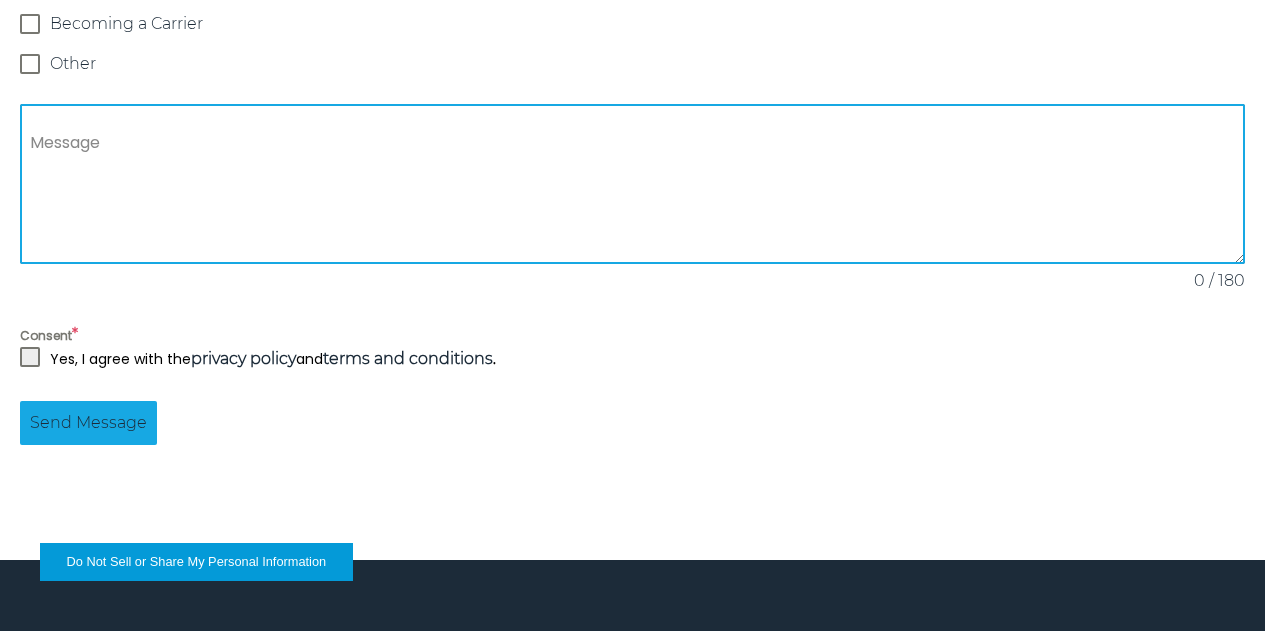 click on "Message" at bounding box center (632, 184) 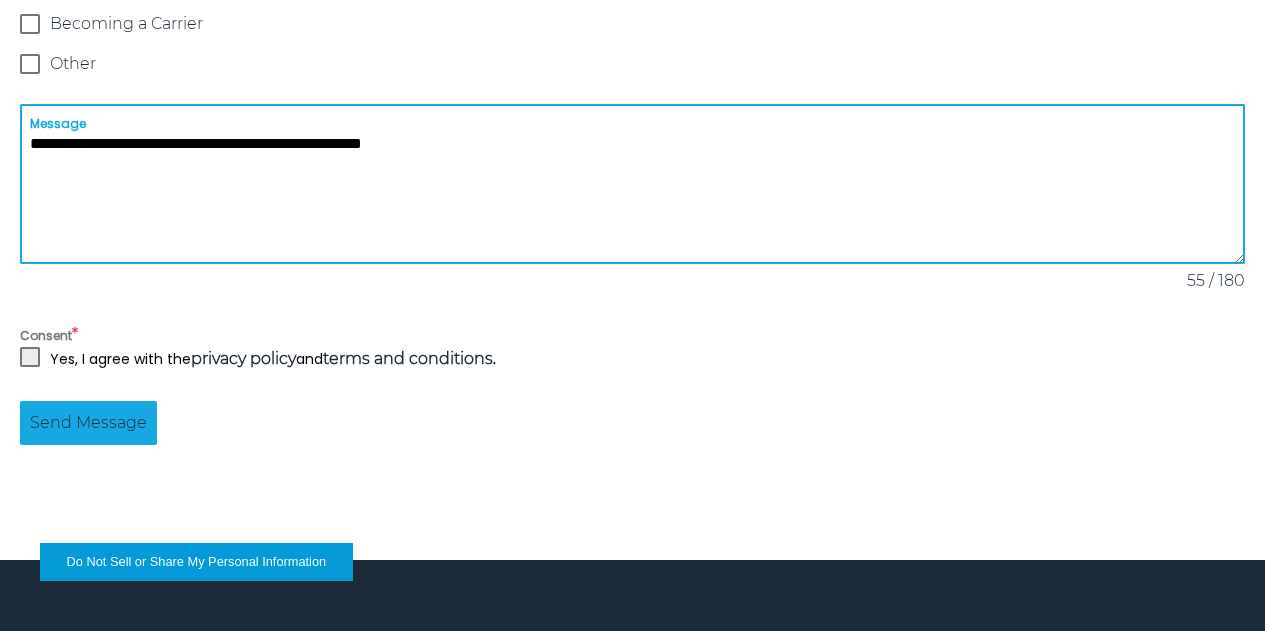 click on "**********" at bounding box center [632, 184] 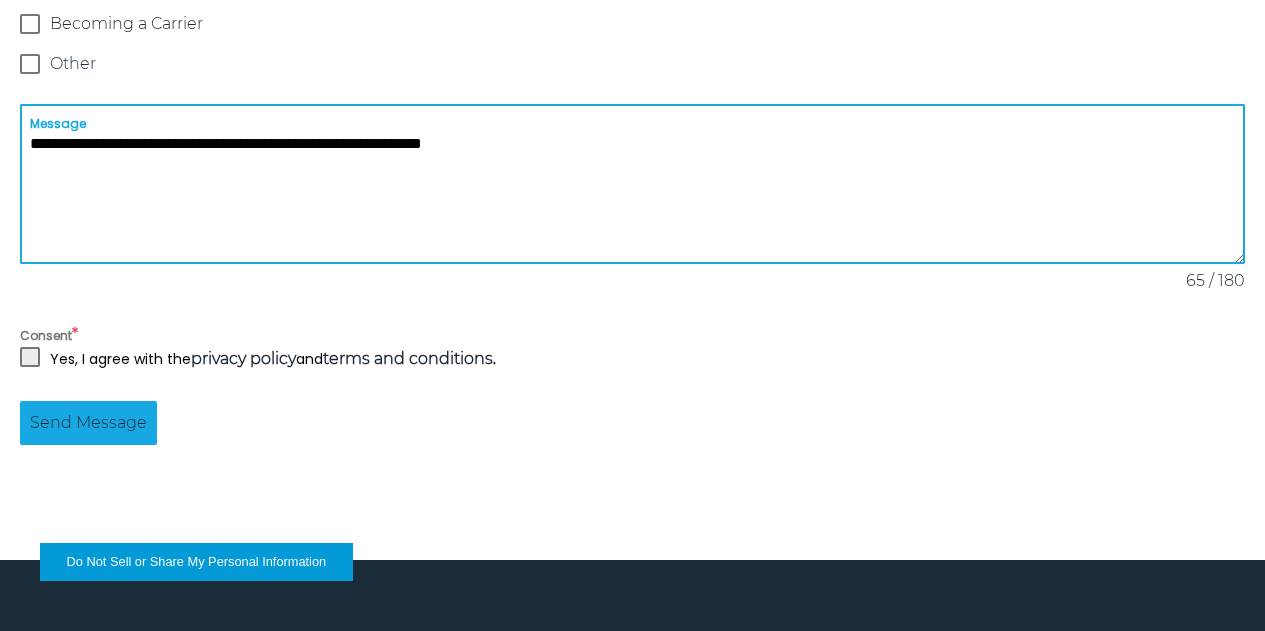 click on "**********" at bounding box center [632, 184] 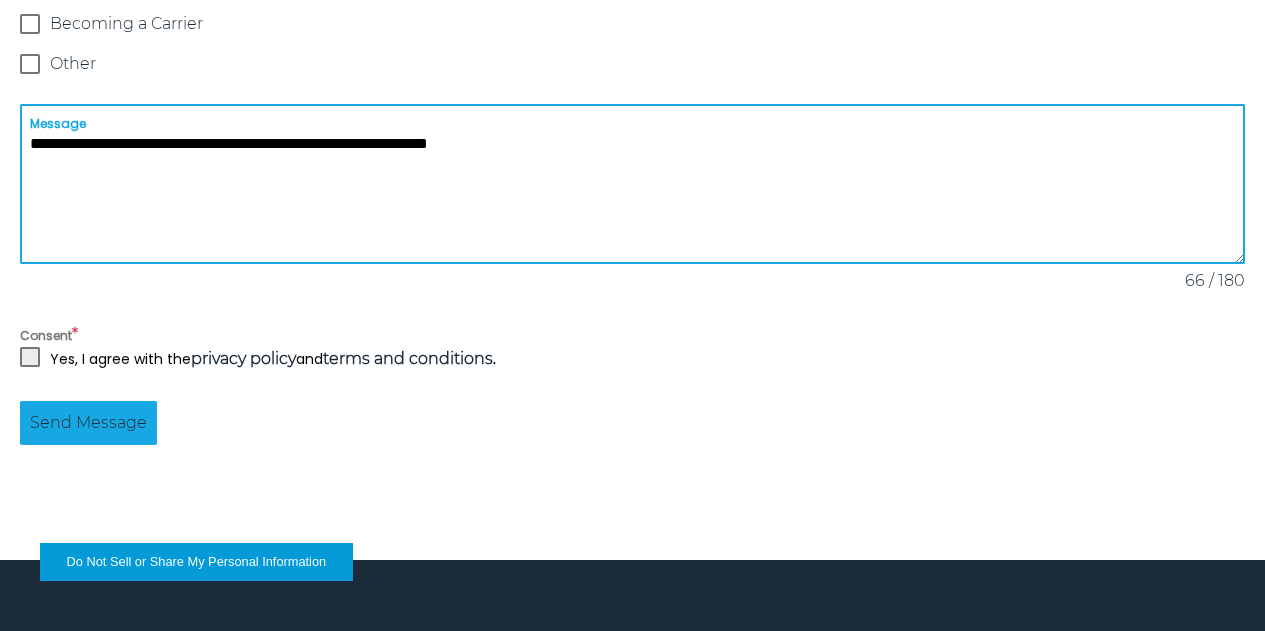 click on "**********" at bounding box center [632, 184] 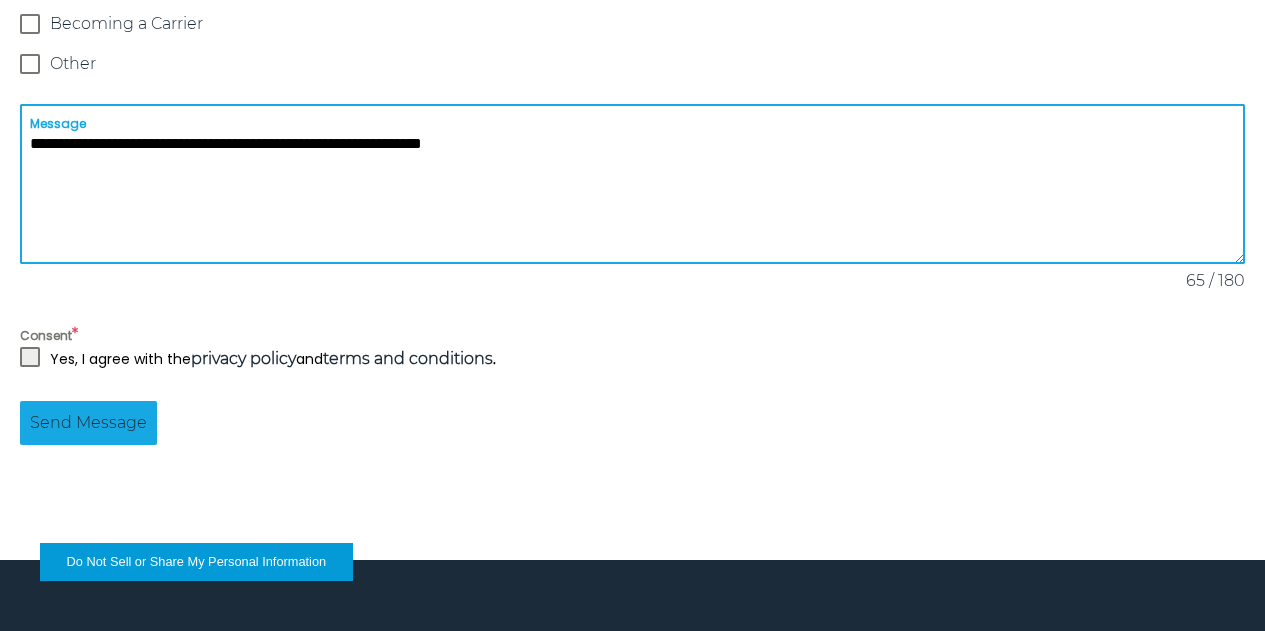click on "**********" at bounding box center [632, 184] 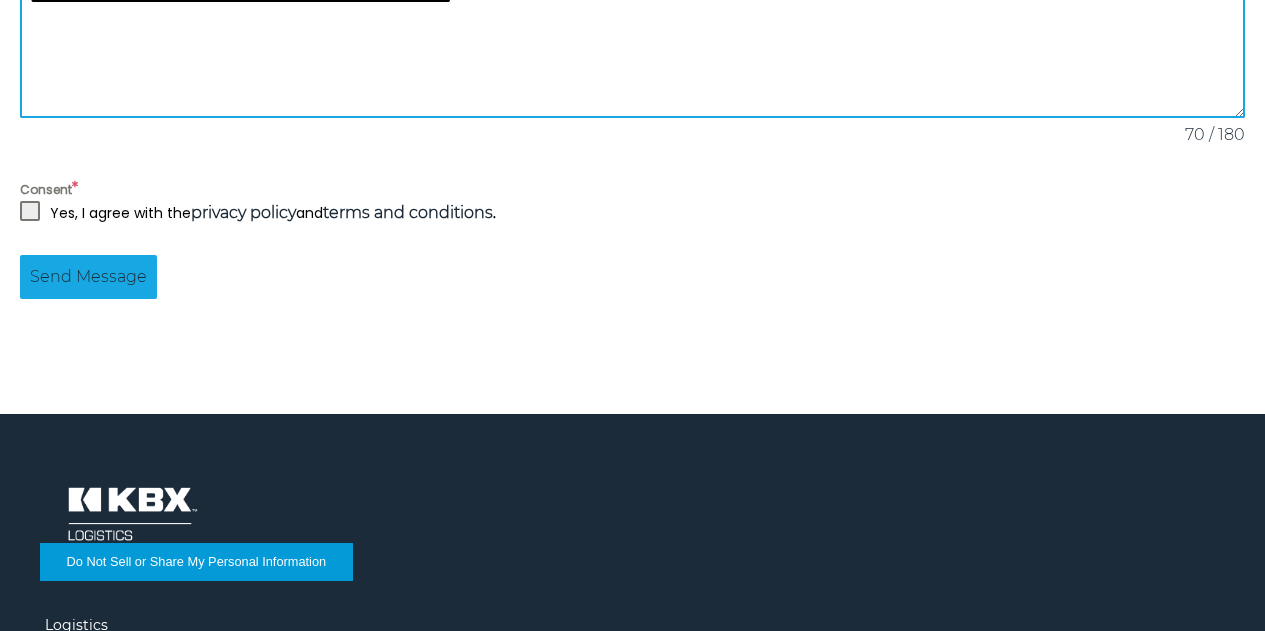 scroll, scrollTop: 1704, scrollLeft: 0, axis: vertical 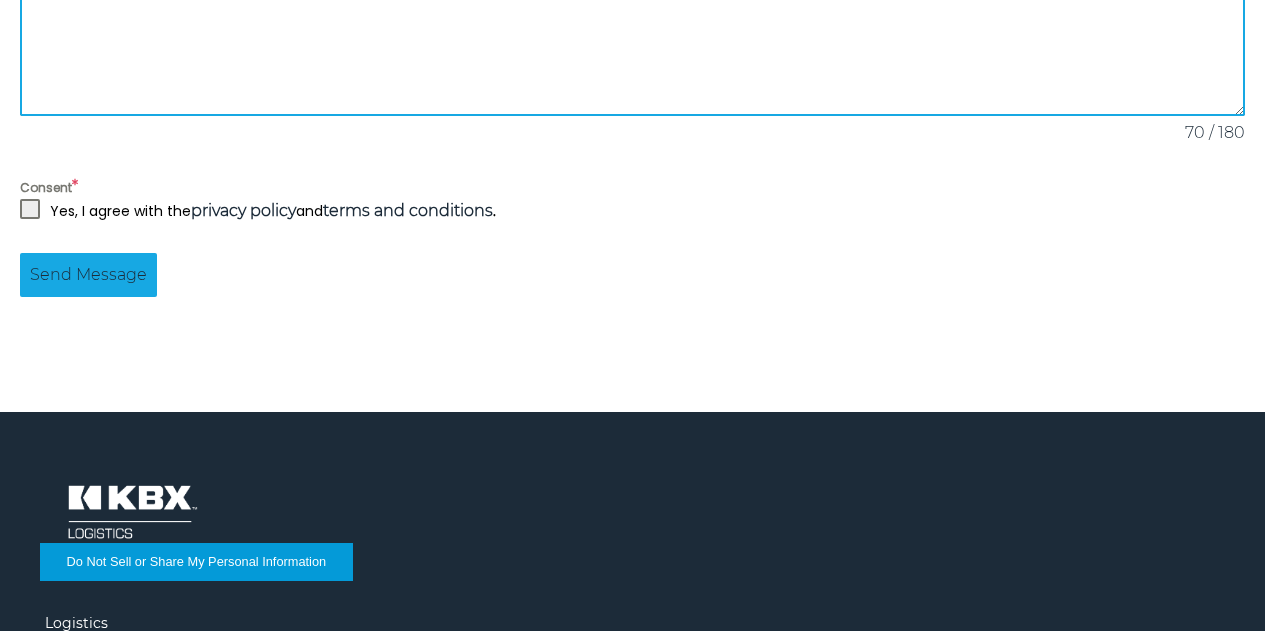 click at bounding box center (30, 209) 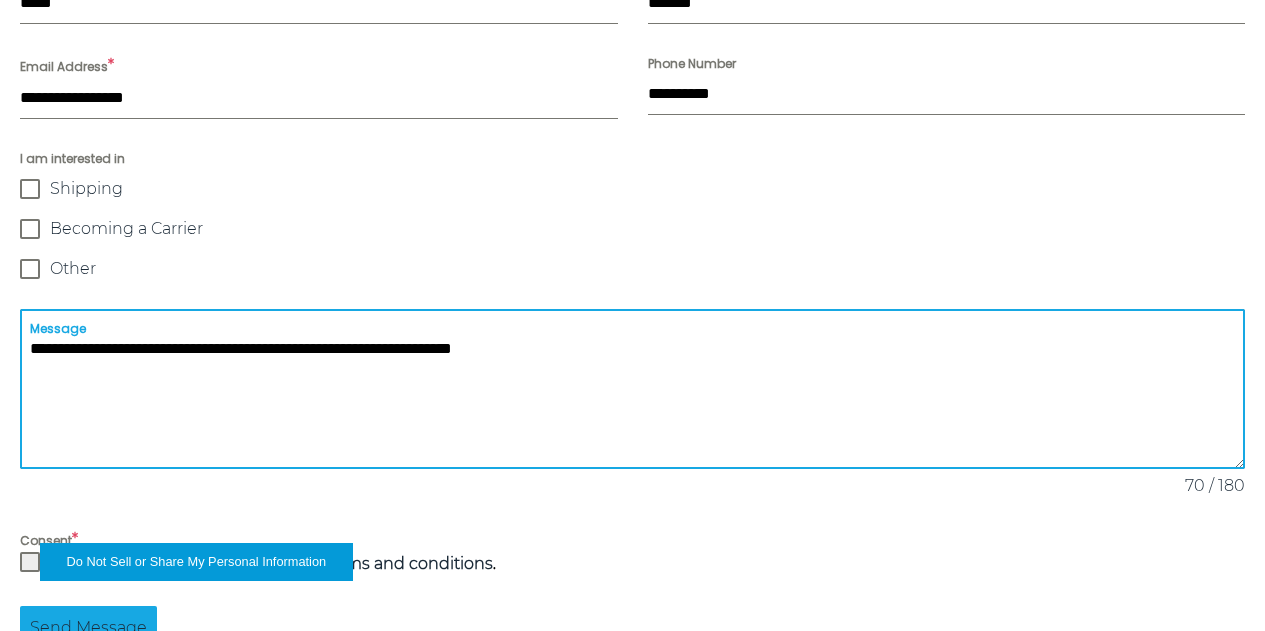 scroll, scrollTop: 1352, scrollLeft: 0, axis: vertical 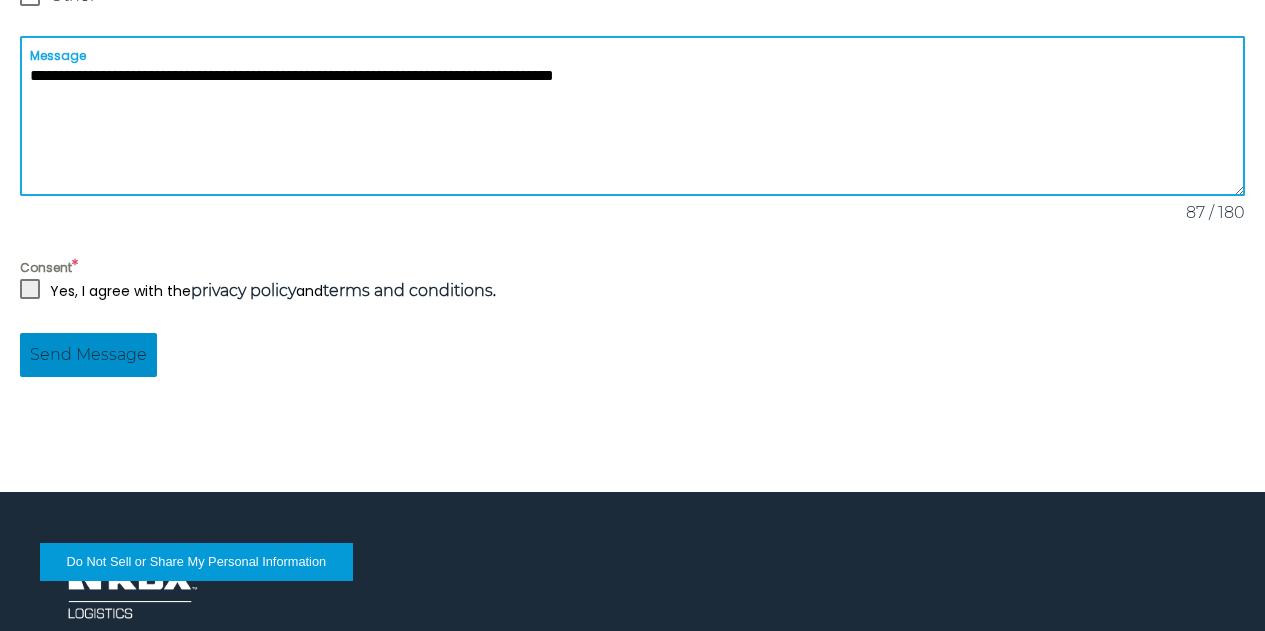 type on "**********" 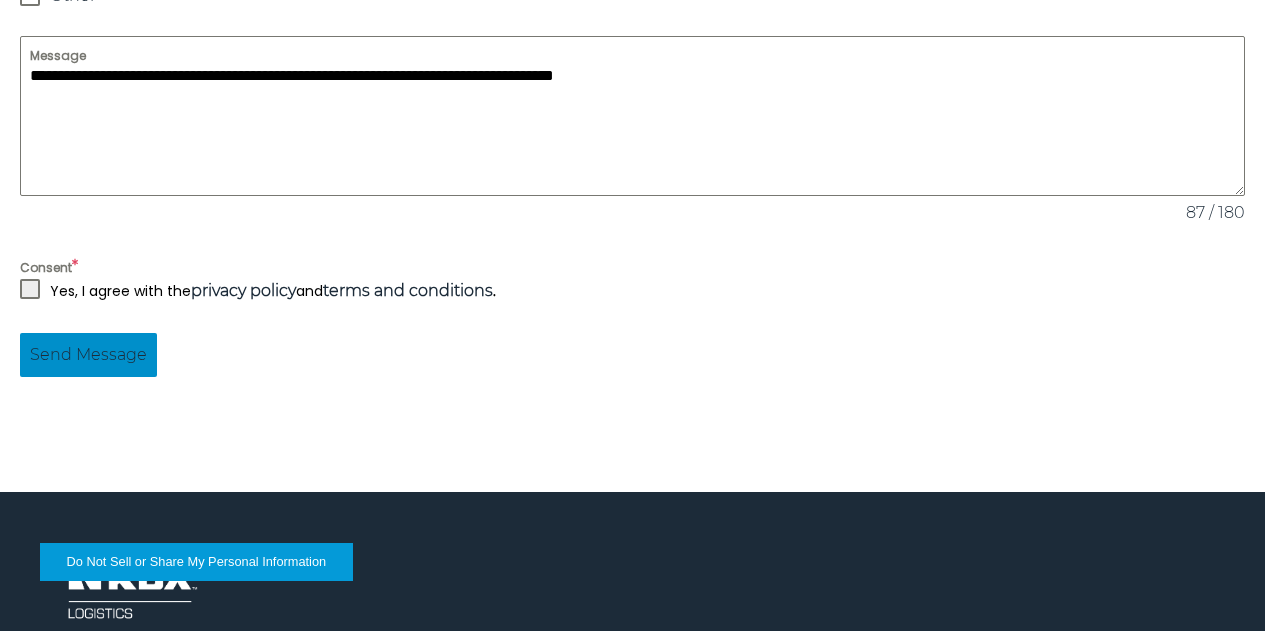 click on "Send Message" at bounding box center (88, 355) 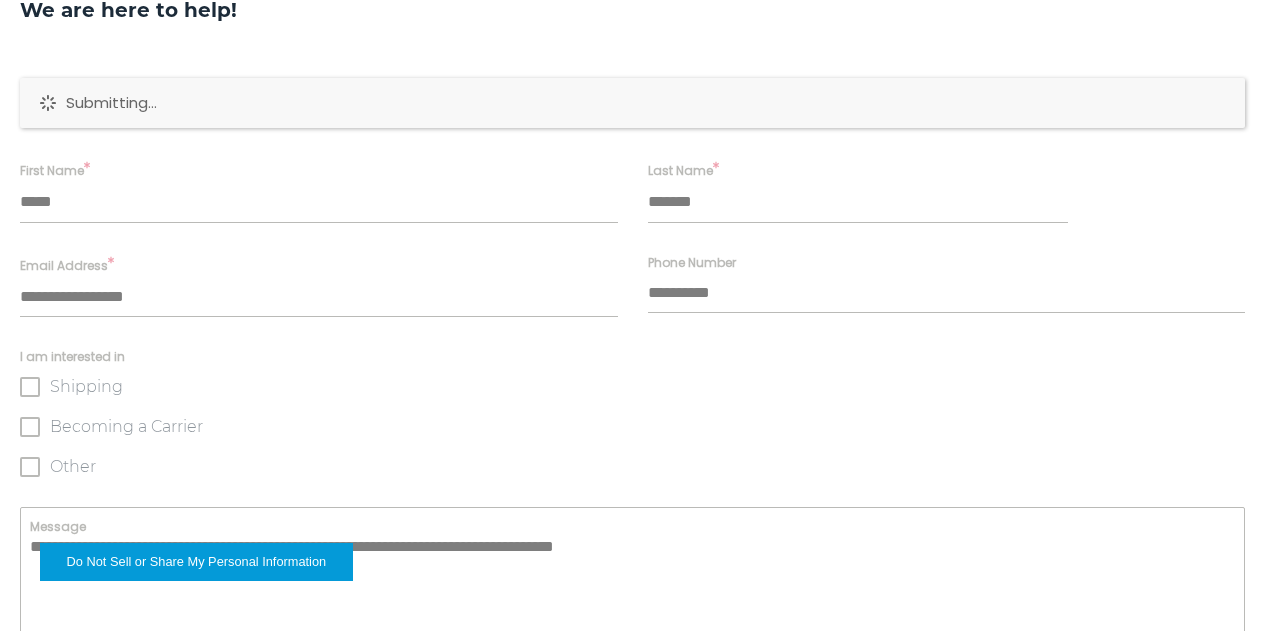 scroll, scrollTop: 1137, scrollLeft: 0, axis: vertical 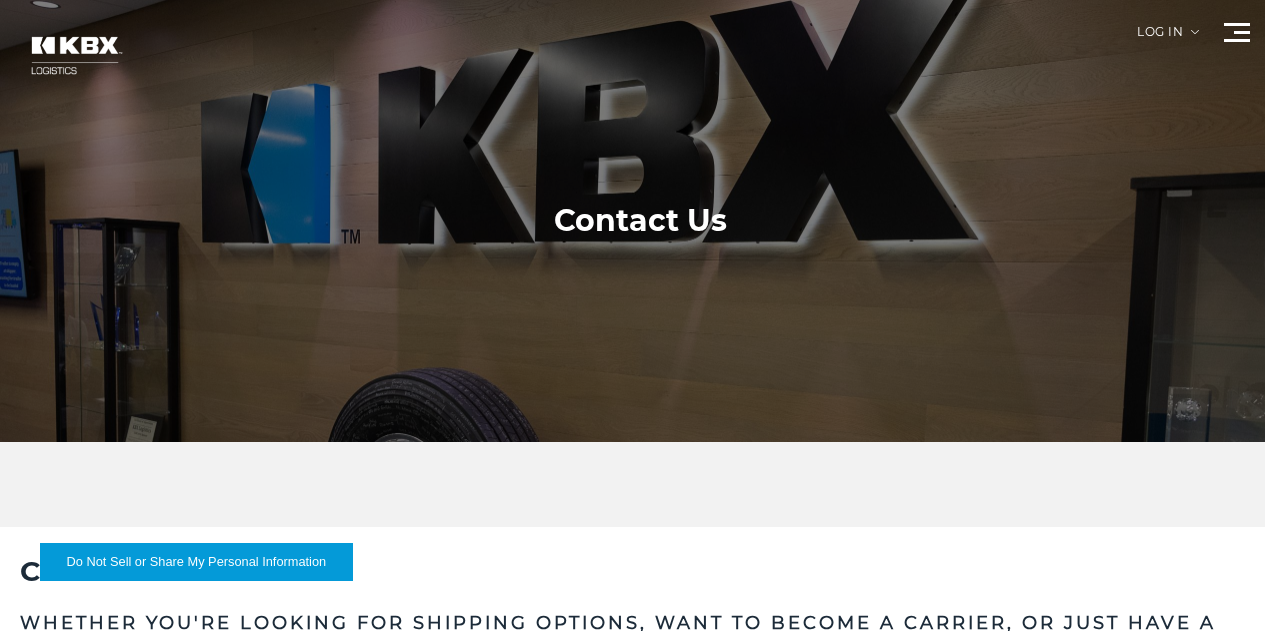 click on "Contact Us" at bounding box center [0, 0] 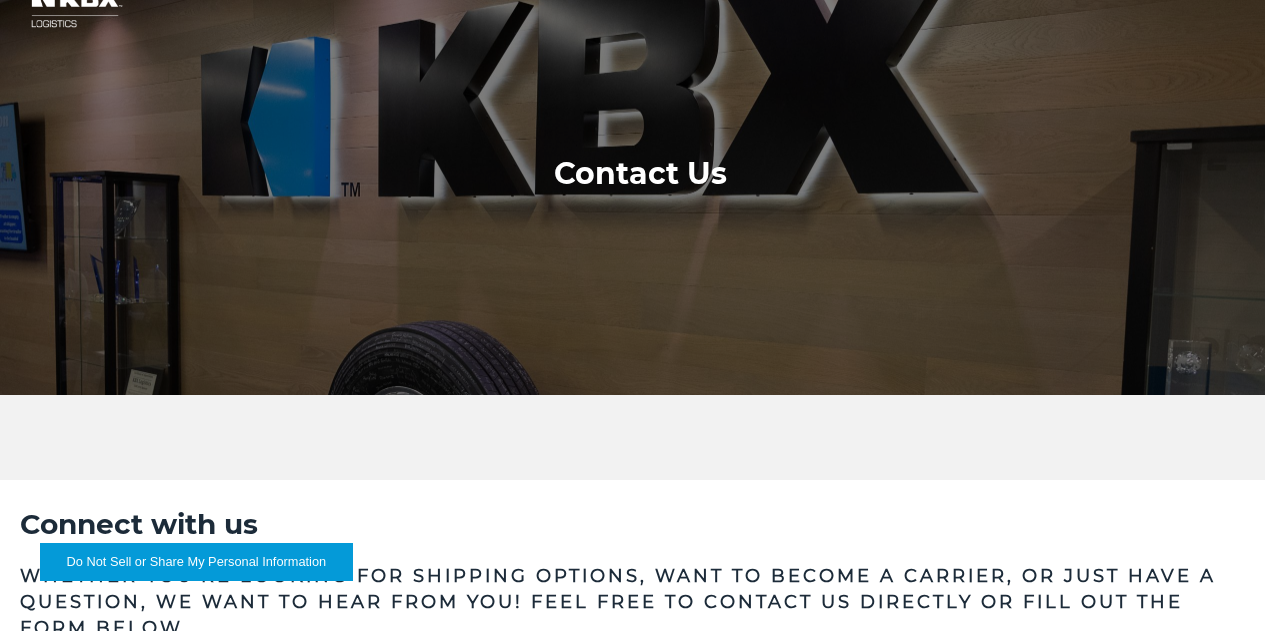 scroll, scrollTop: 0, scrollLeft: 0, axis: both 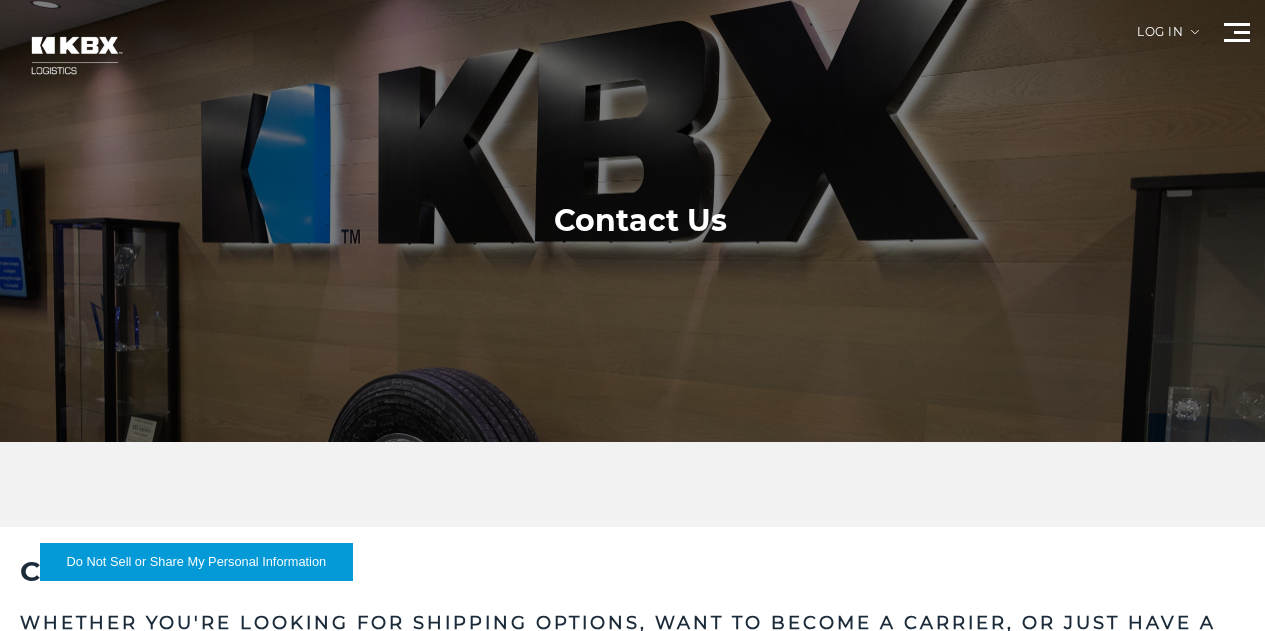 click on "Carrier Integrations" at bounding box center (0, 0) 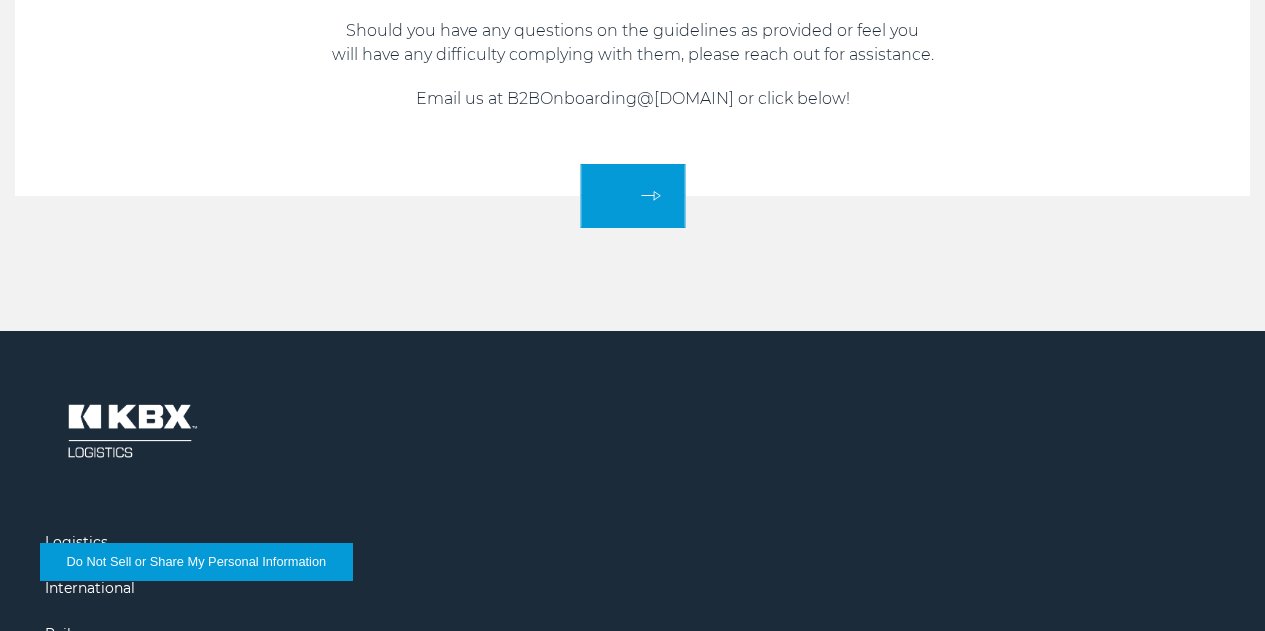 scroll, scrollTop: 4613, scrollLeft: 0, axis: vertical 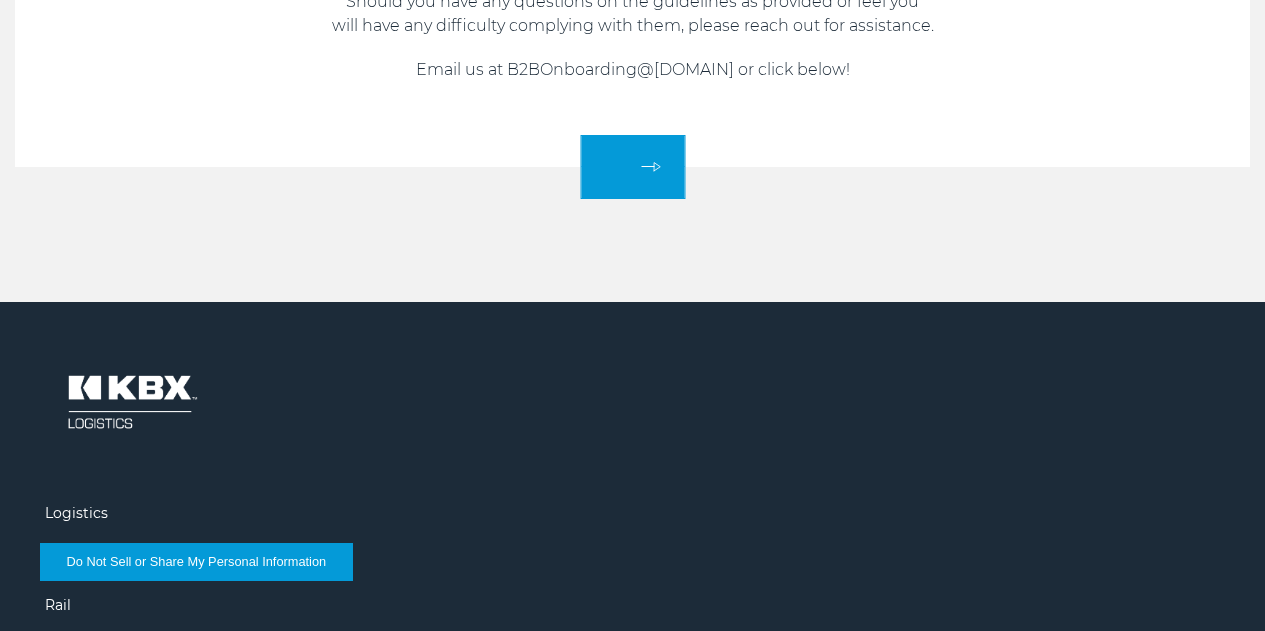 click at bounding box center (69, 891) 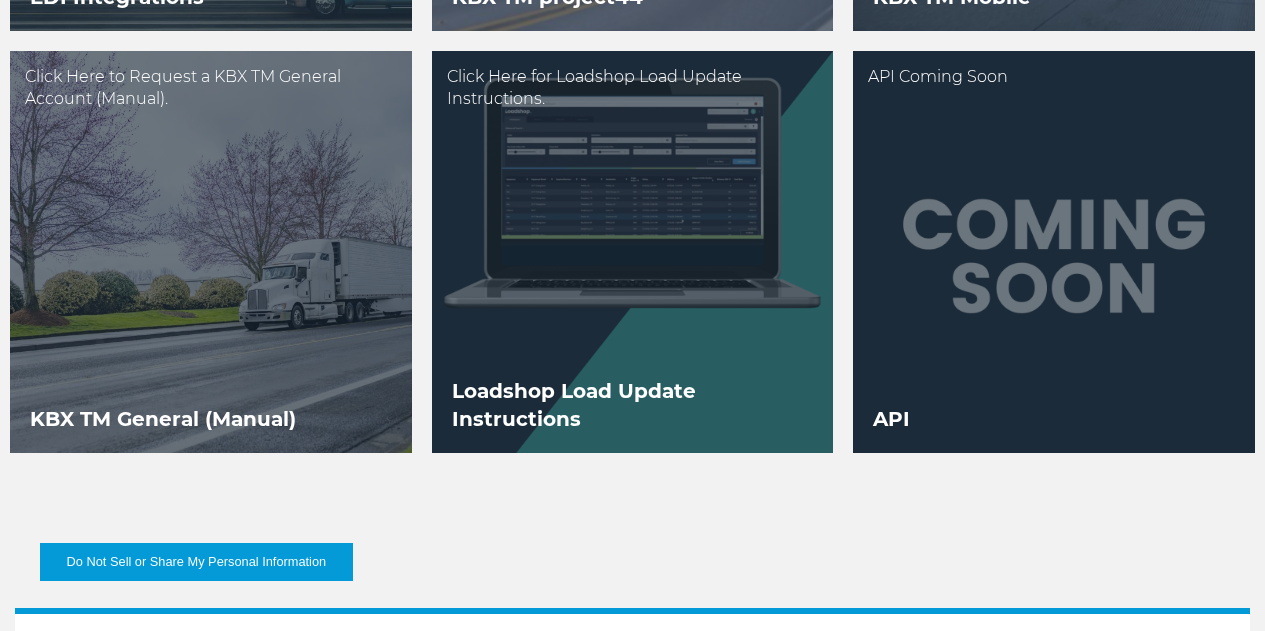 scroll, scrollTop: 3832, scrollLeft: 0, axis: vertical 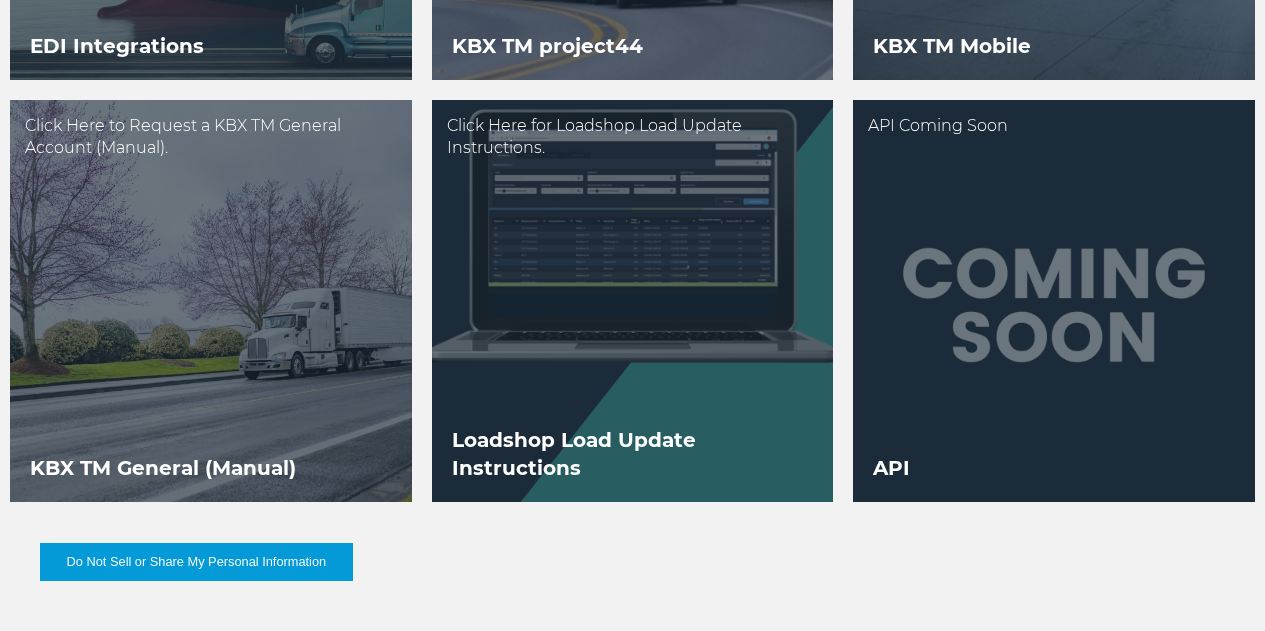 click at bounding box center (633, 301) 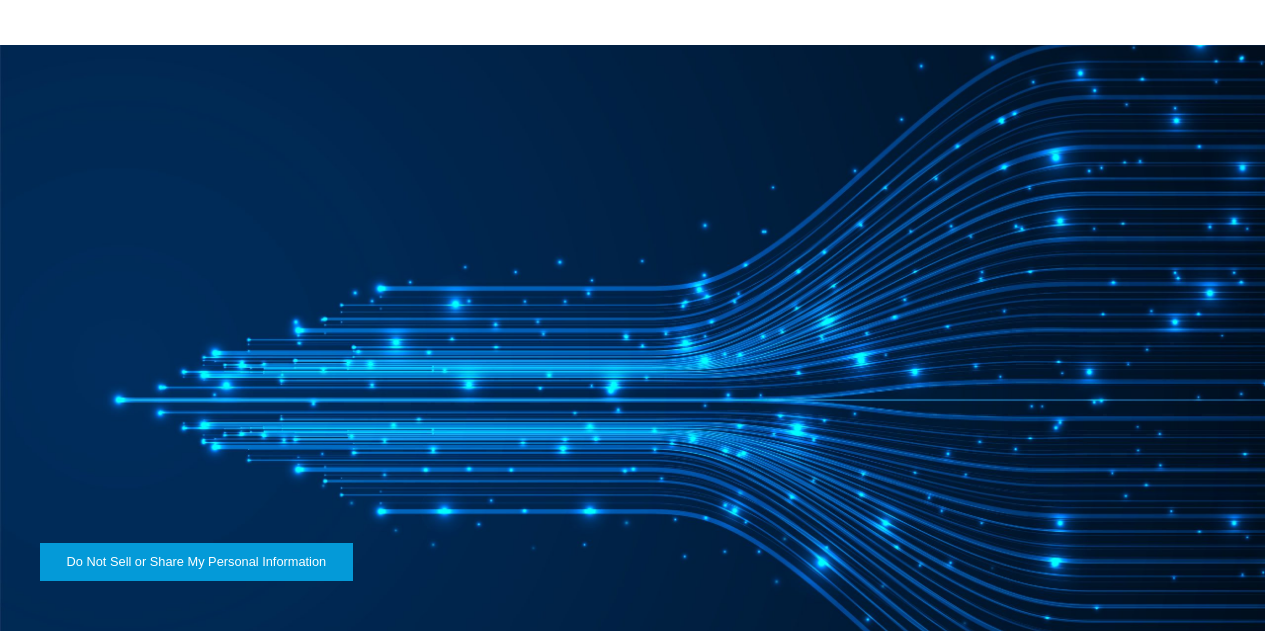 scroll, scrollTop: 3926, scrollLeft: 0, axis: vertical 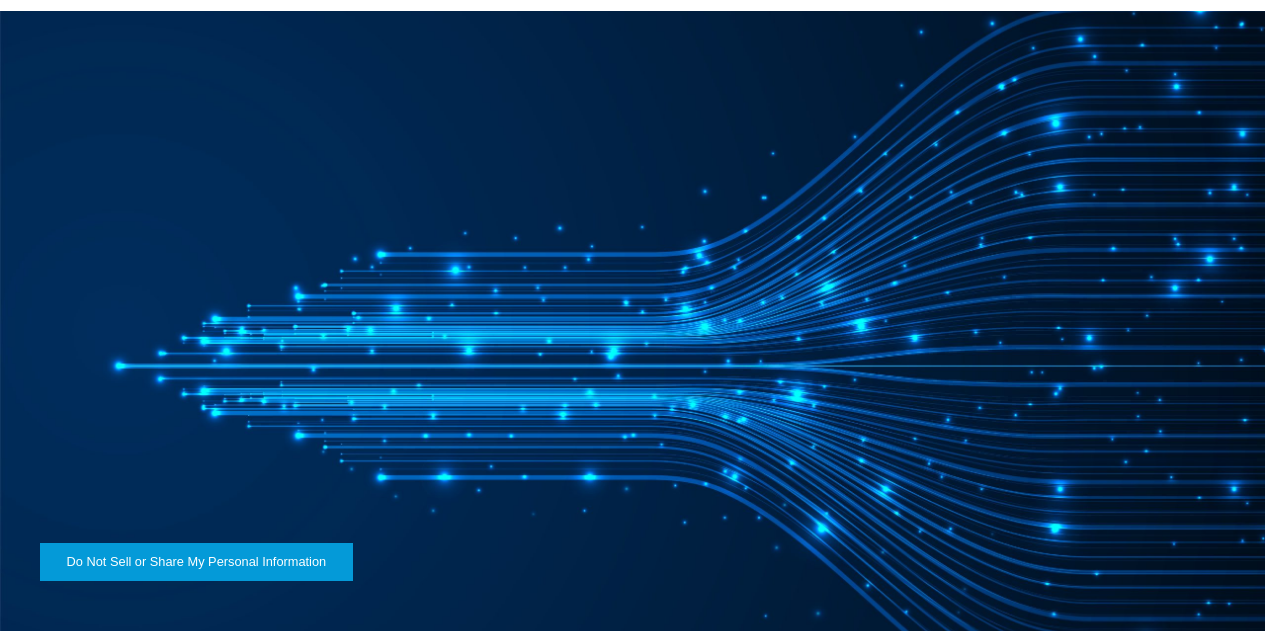 click on "Click here" at bounding box center (127, -71) 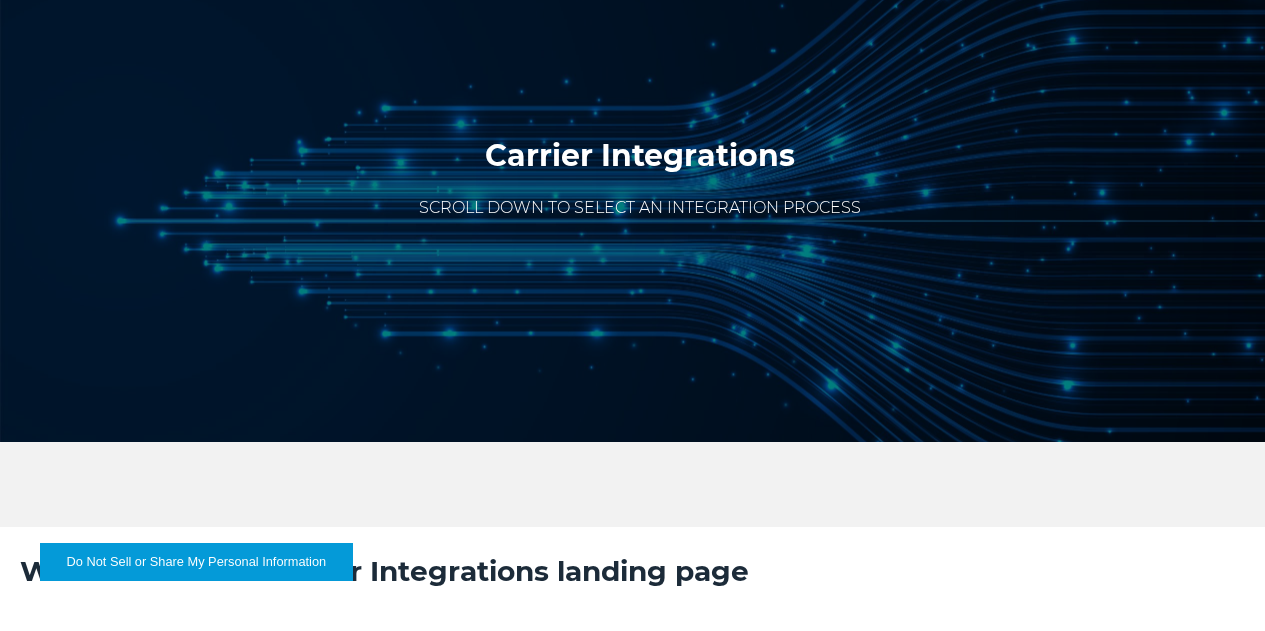 scroll, scrollTop: 0, scrollLeft: 0, axis: both 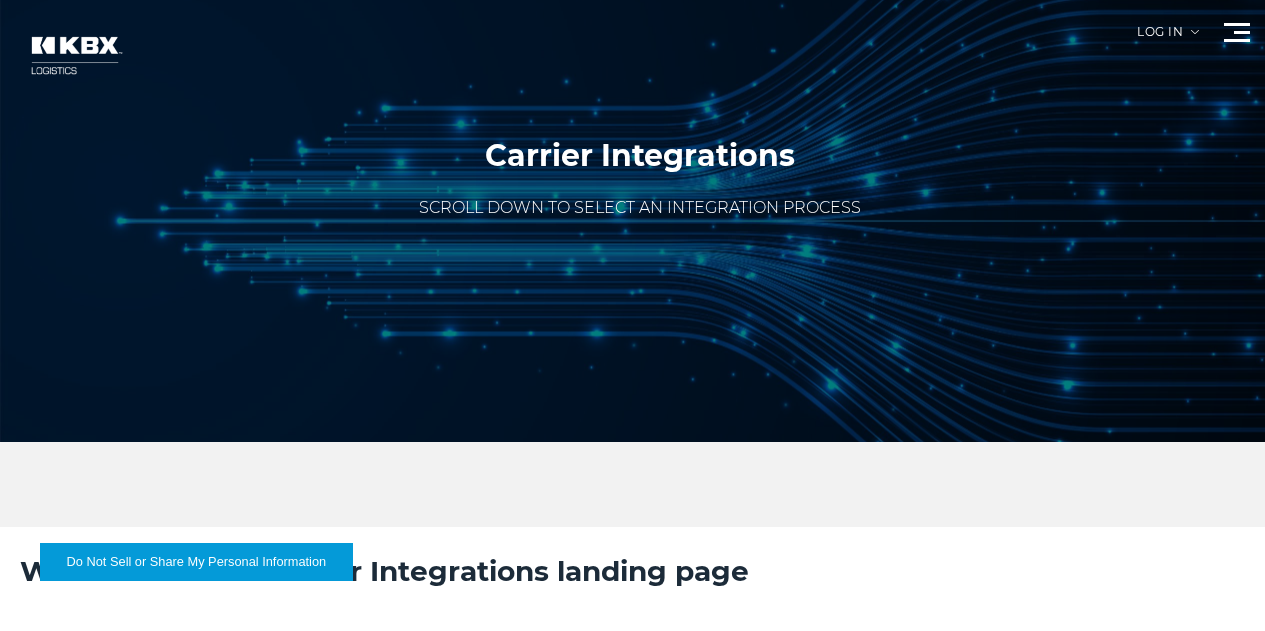 click on "Become a Carrier" at bounding box center [0, 0] 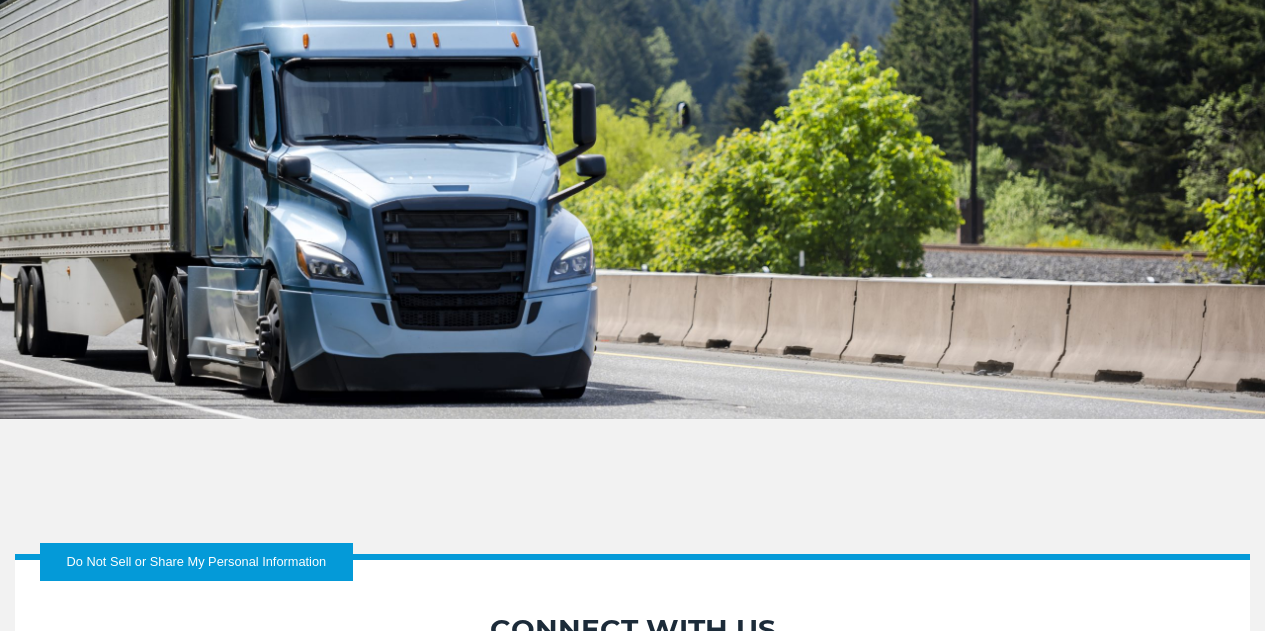 scroll, scrollTop: 2059, scrollLeft: 0, axis: vertical 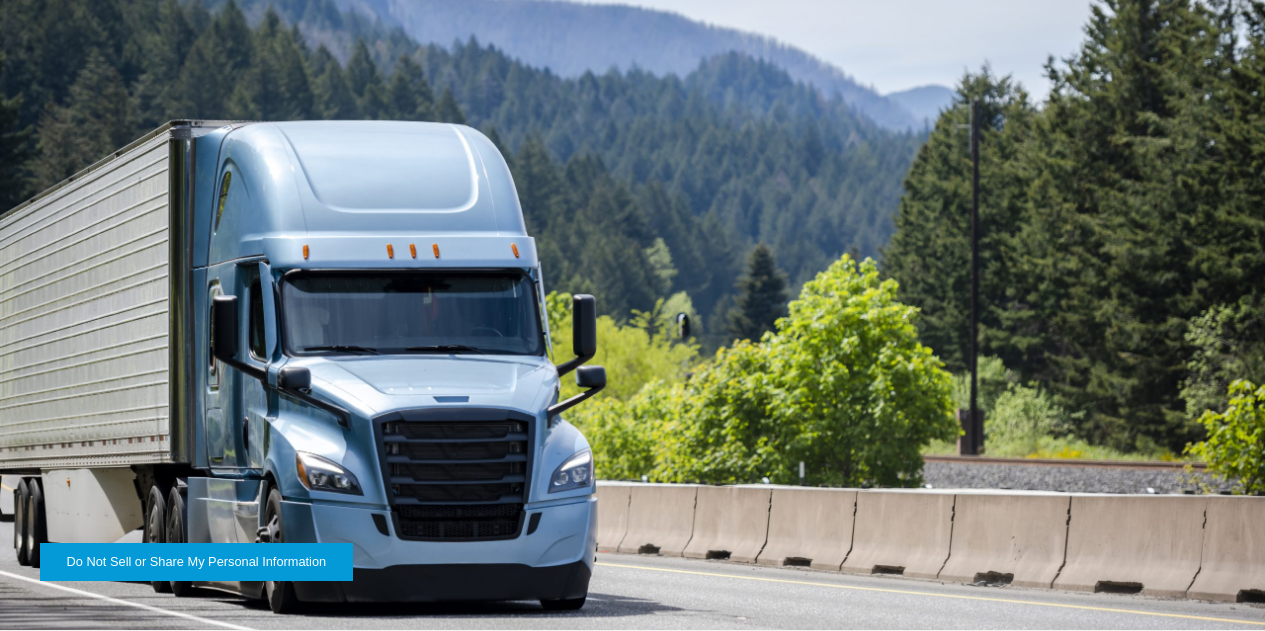 click on "CONTACT AN ONBOARDING SPECIALIST" at bounding box center (263, -163) 